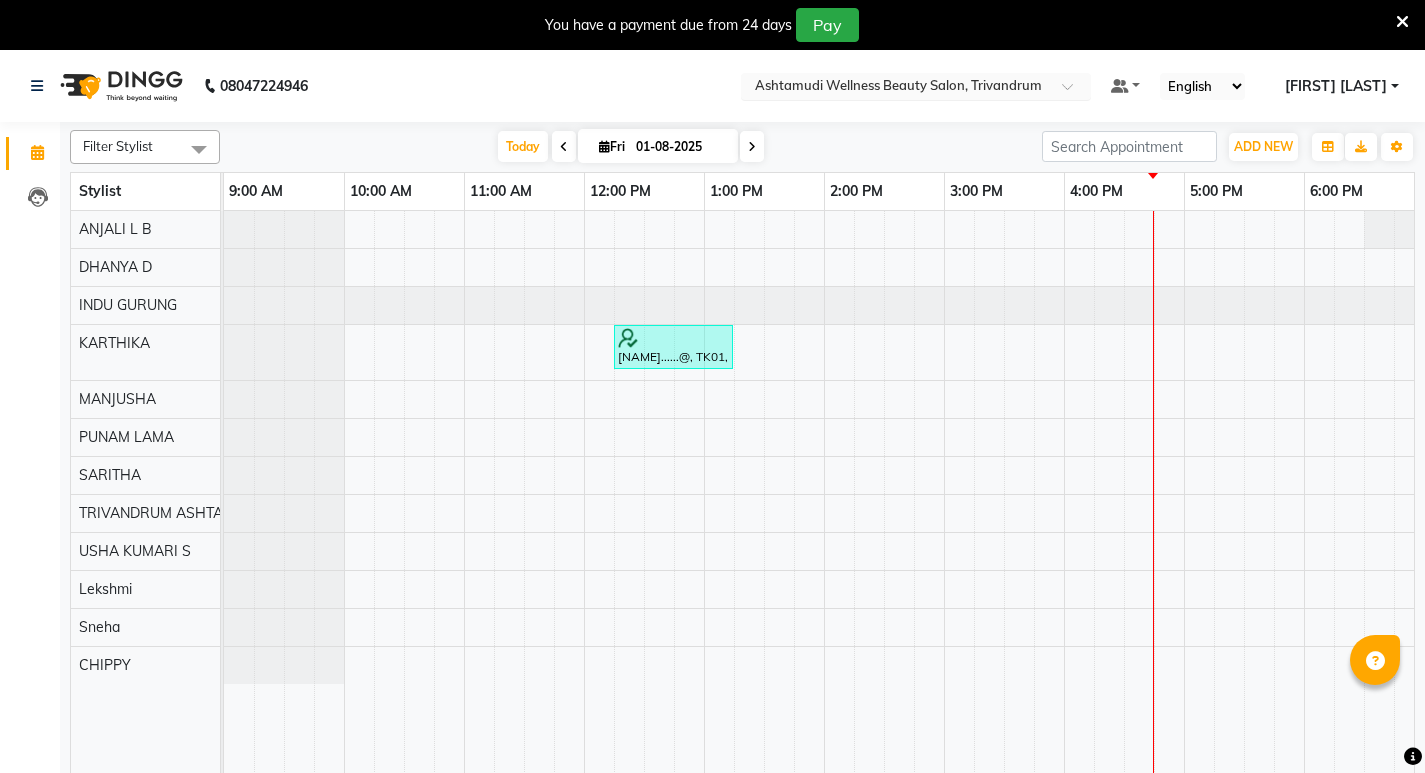 scroll, scrollTop: 0, scrollLeft: 0, axis: both 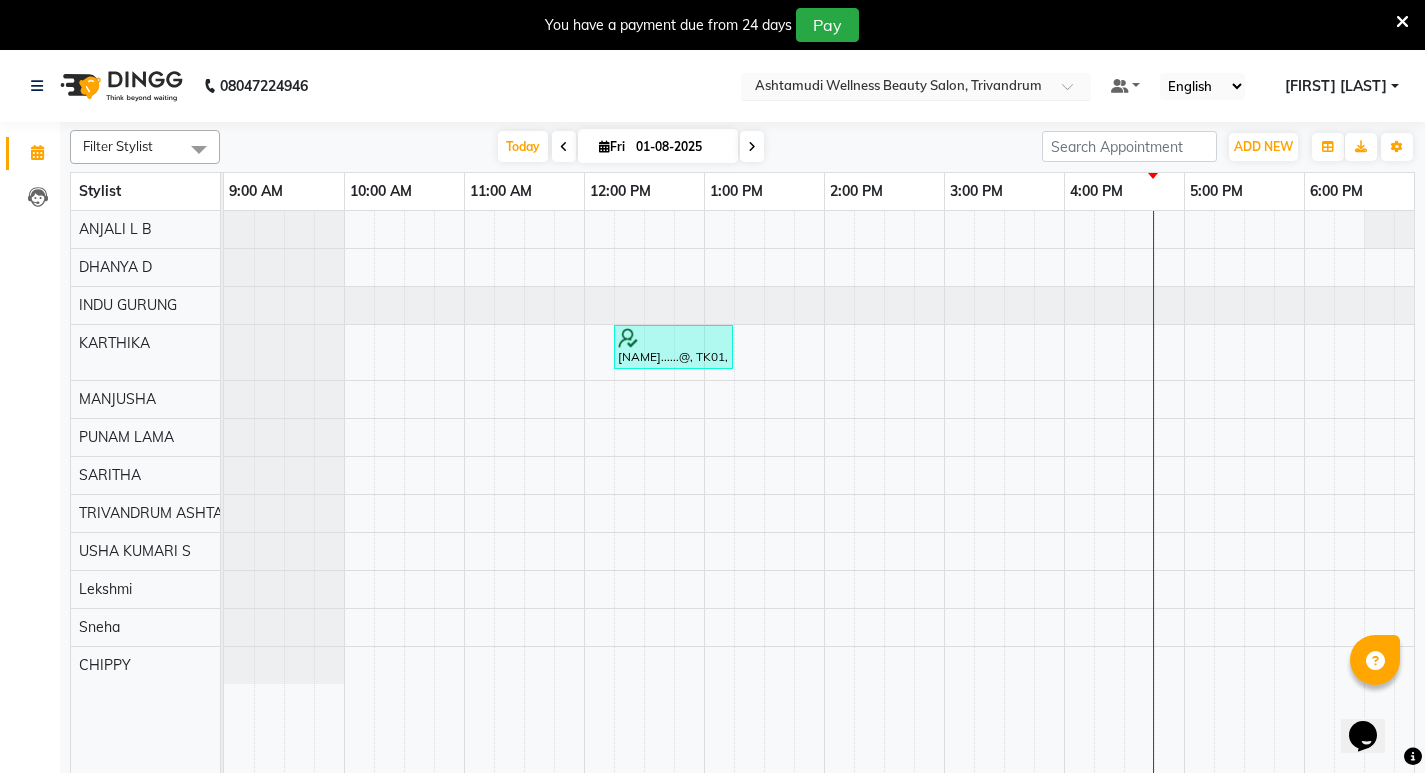 click at bounding box center [916, 88] 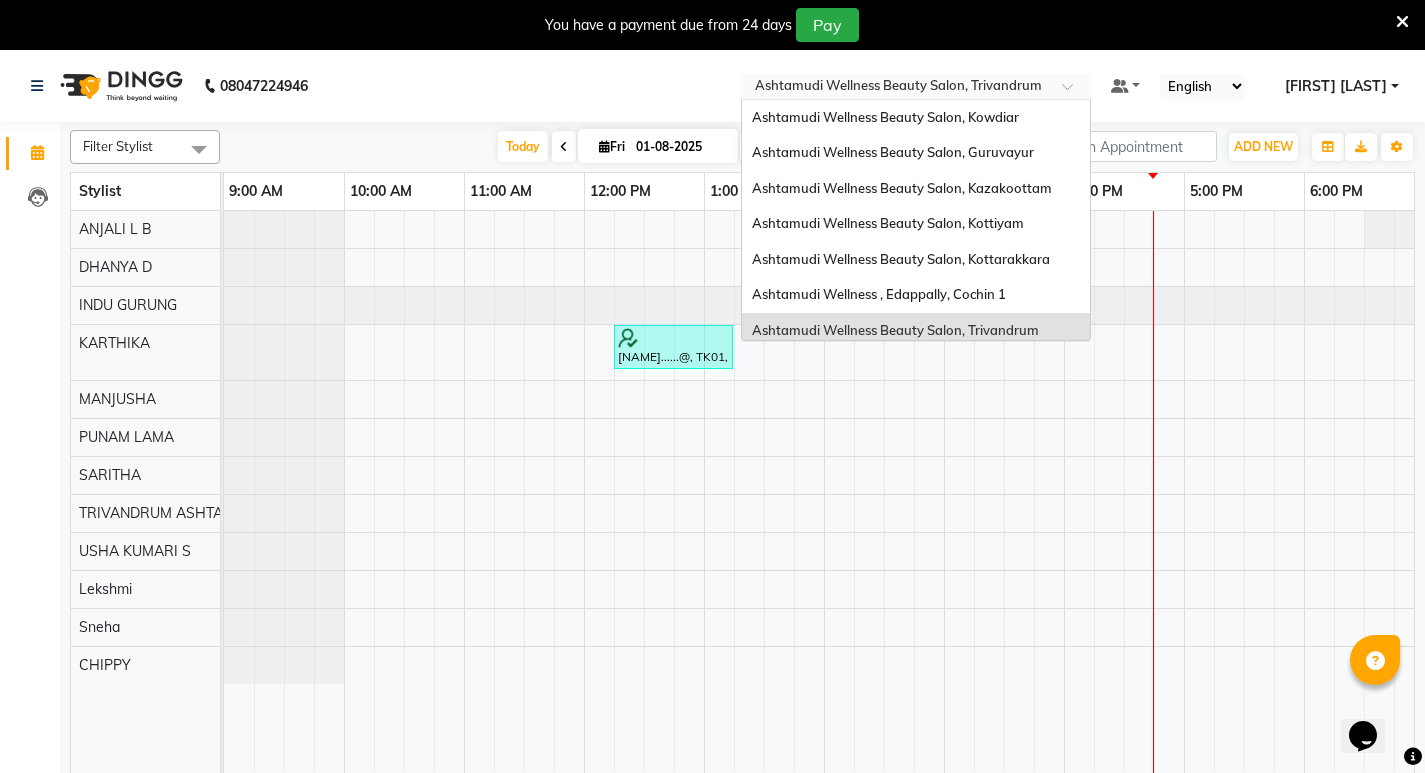 scroll, scrollTop: 213, scrollLeft: 0, axis: vertical 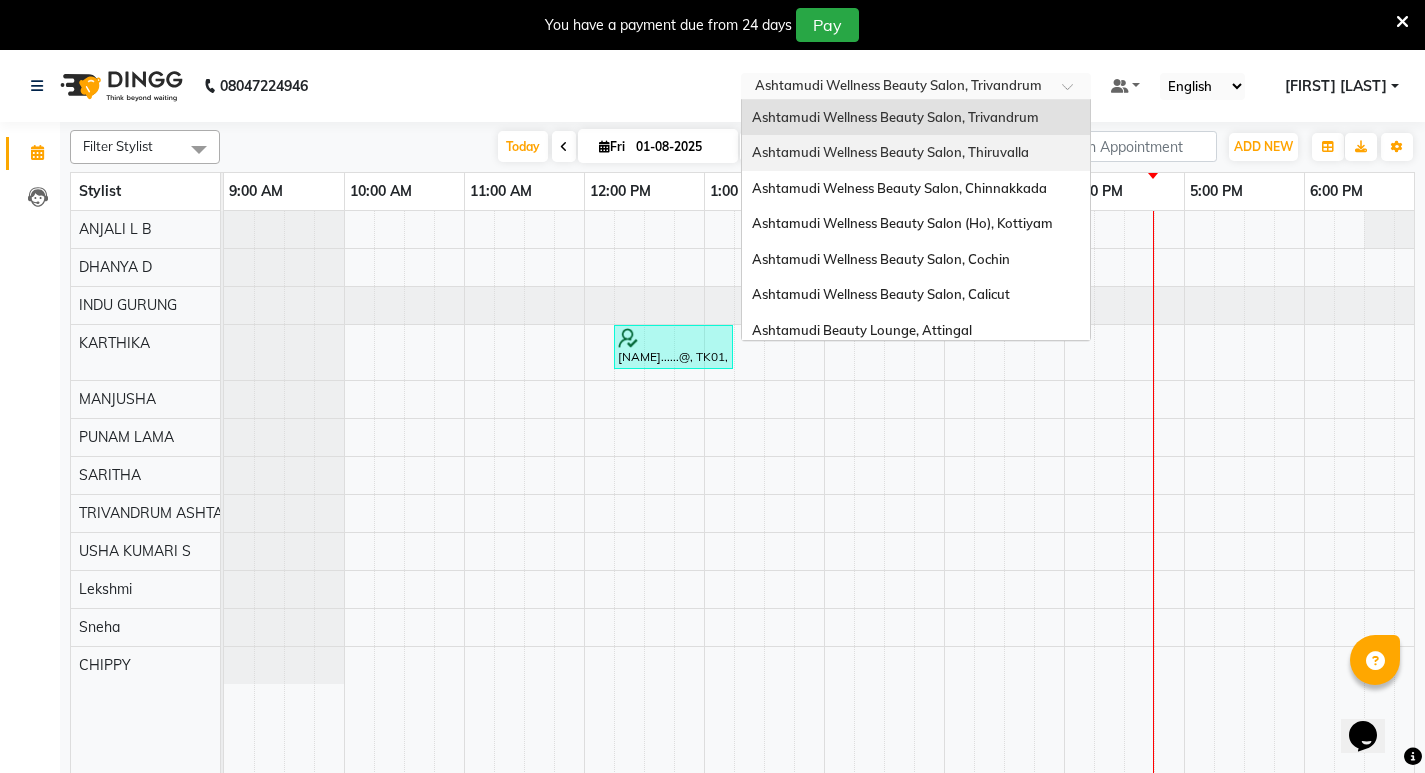 click on "Ashtamudi Wellness Beauty Salon, Thiruvalla" at bounding box center [890, 152] 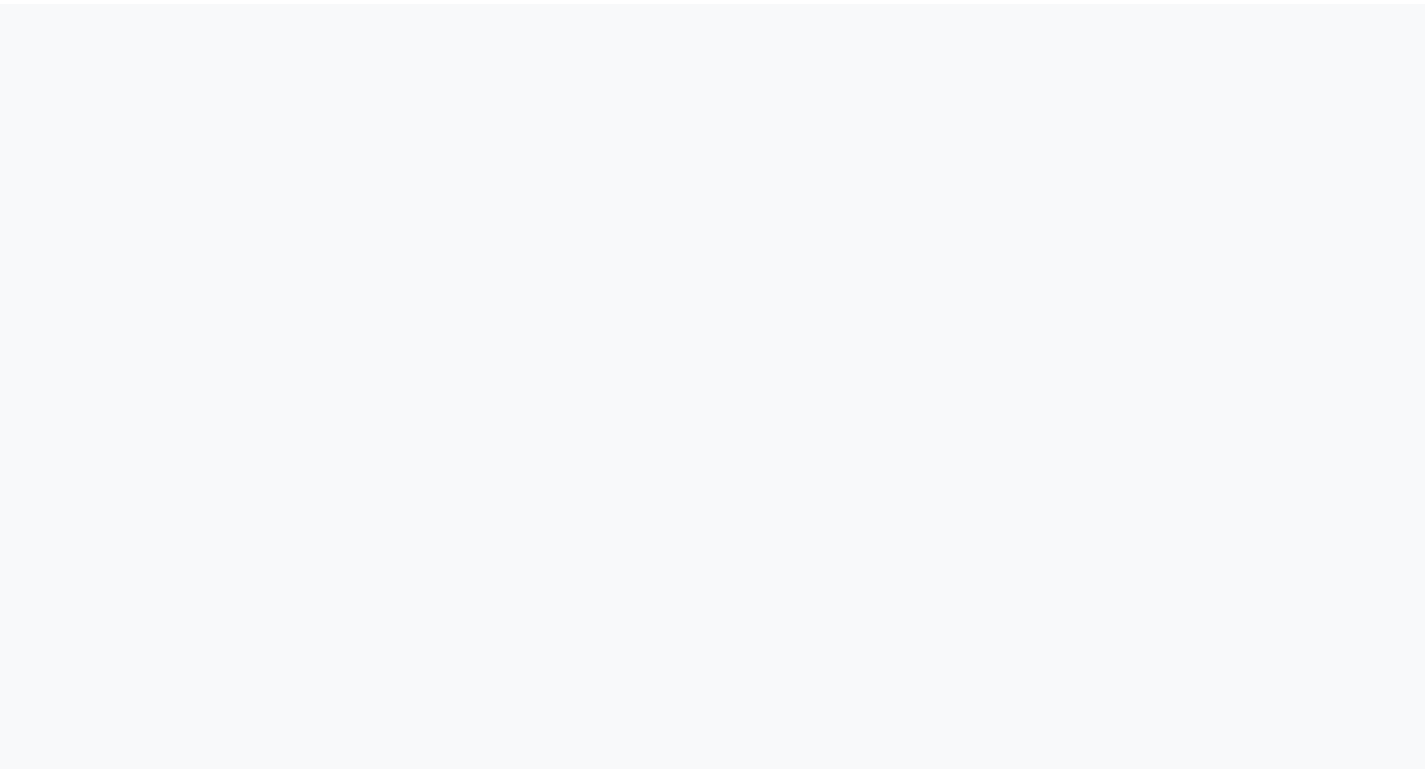 scroll, scrollTop: 0, scrollLeft: 0, axis: both 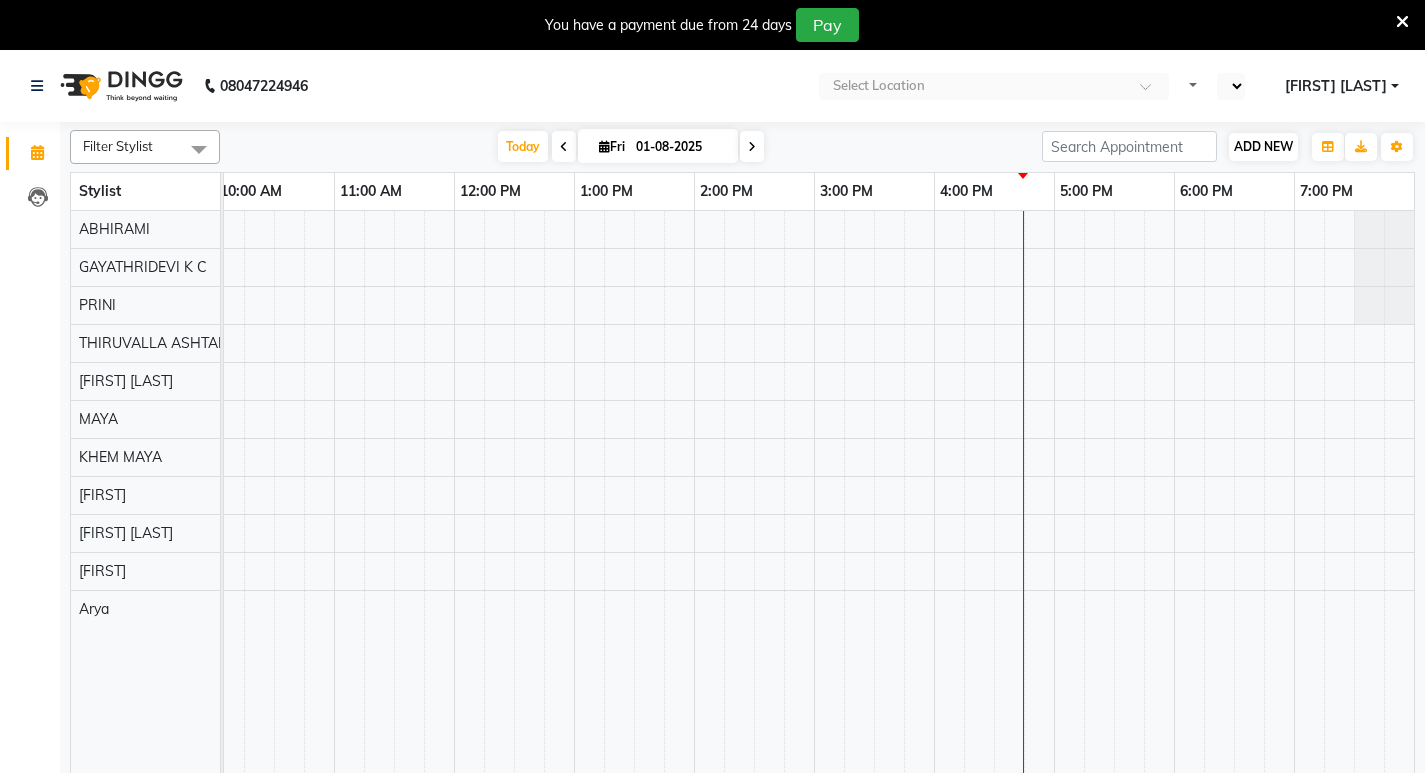 select on "en" 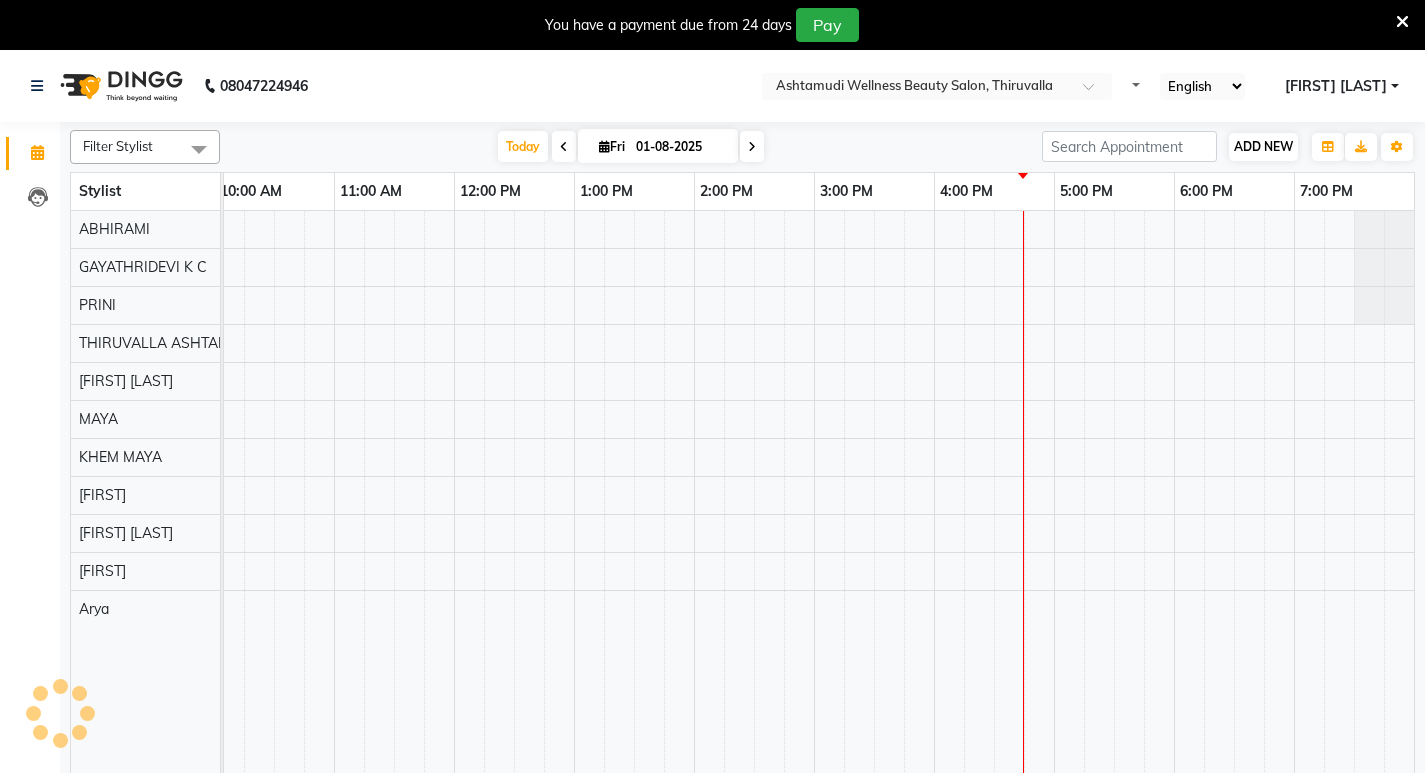 scroll, scrollTop: 0, scrollLeft: 0, axis: both 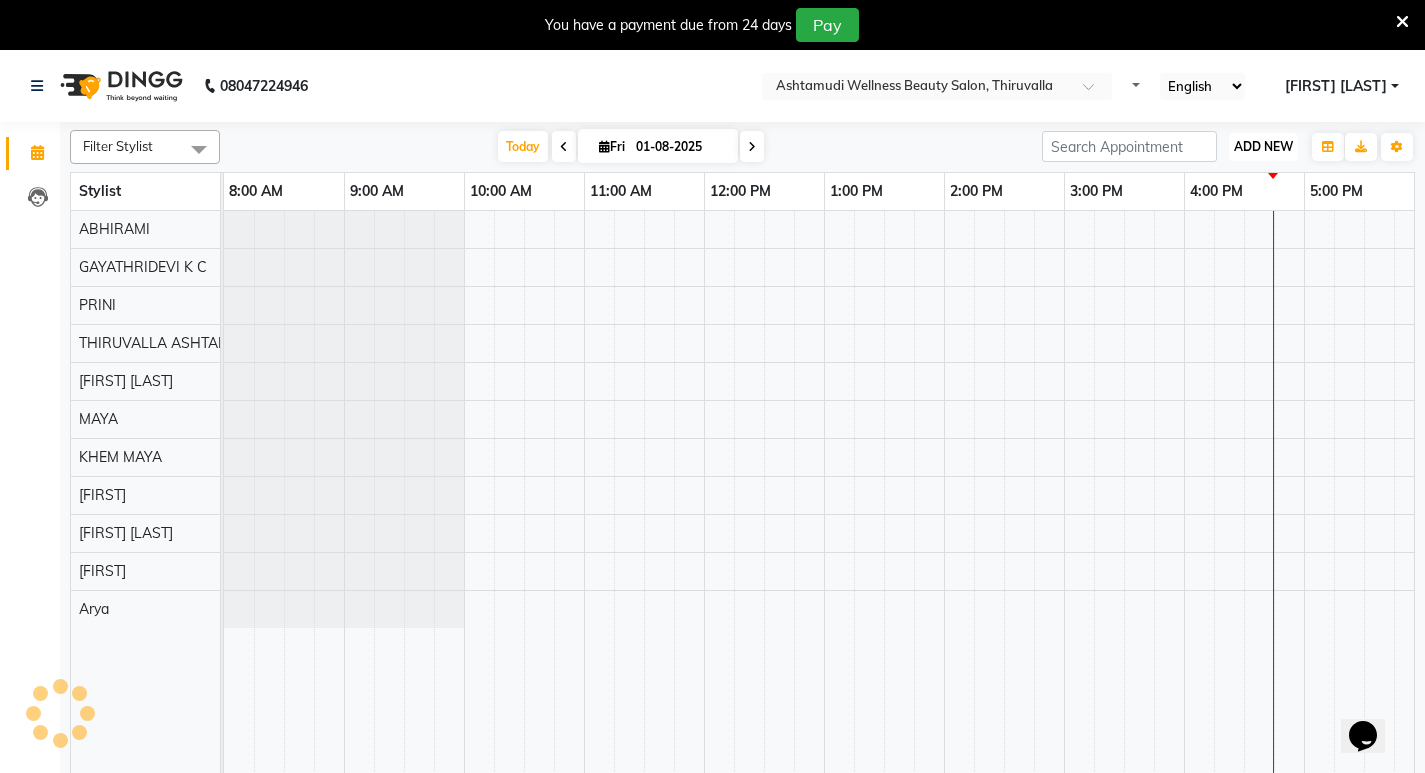 click on "ADD NEW" at bounding box center [1263, 146] 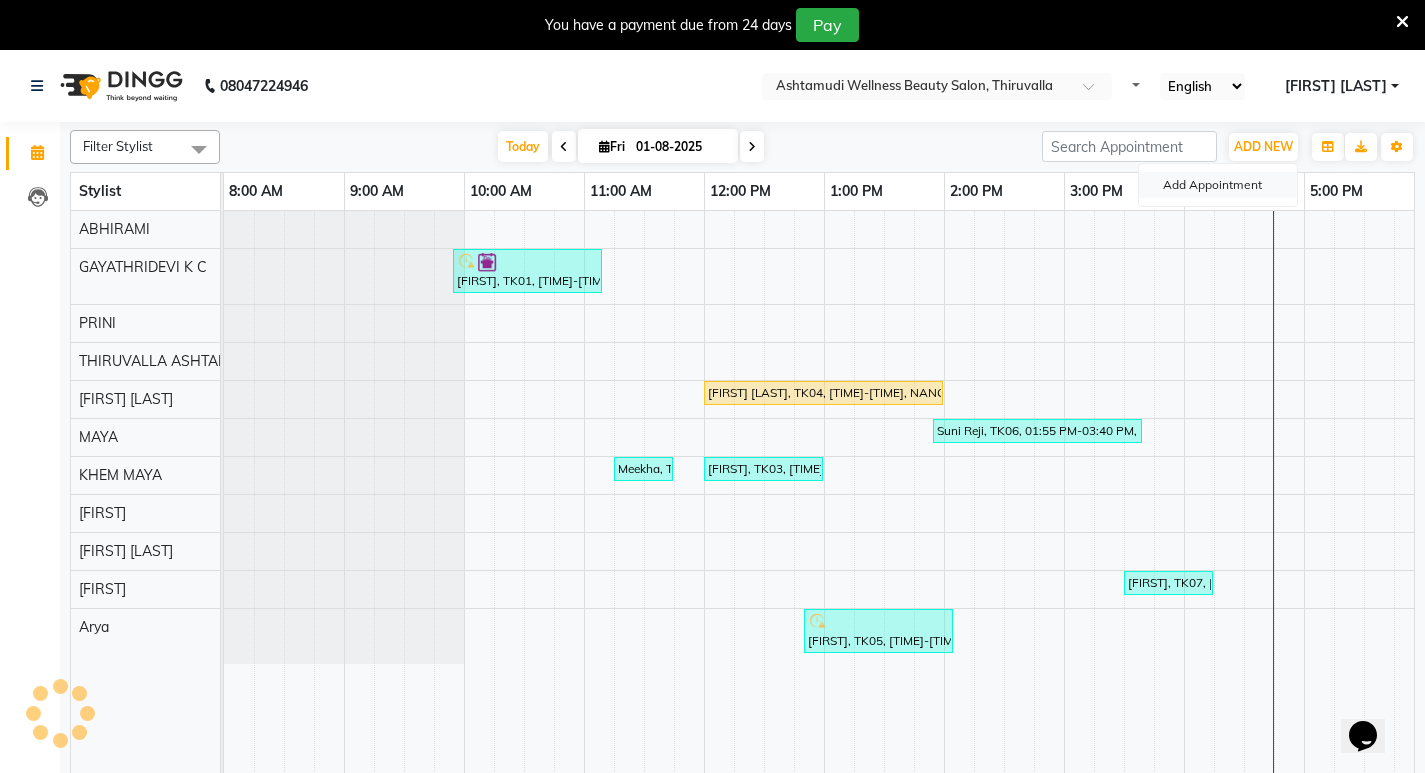 click on "Add Appointment" at bounding box center [1218, 185] 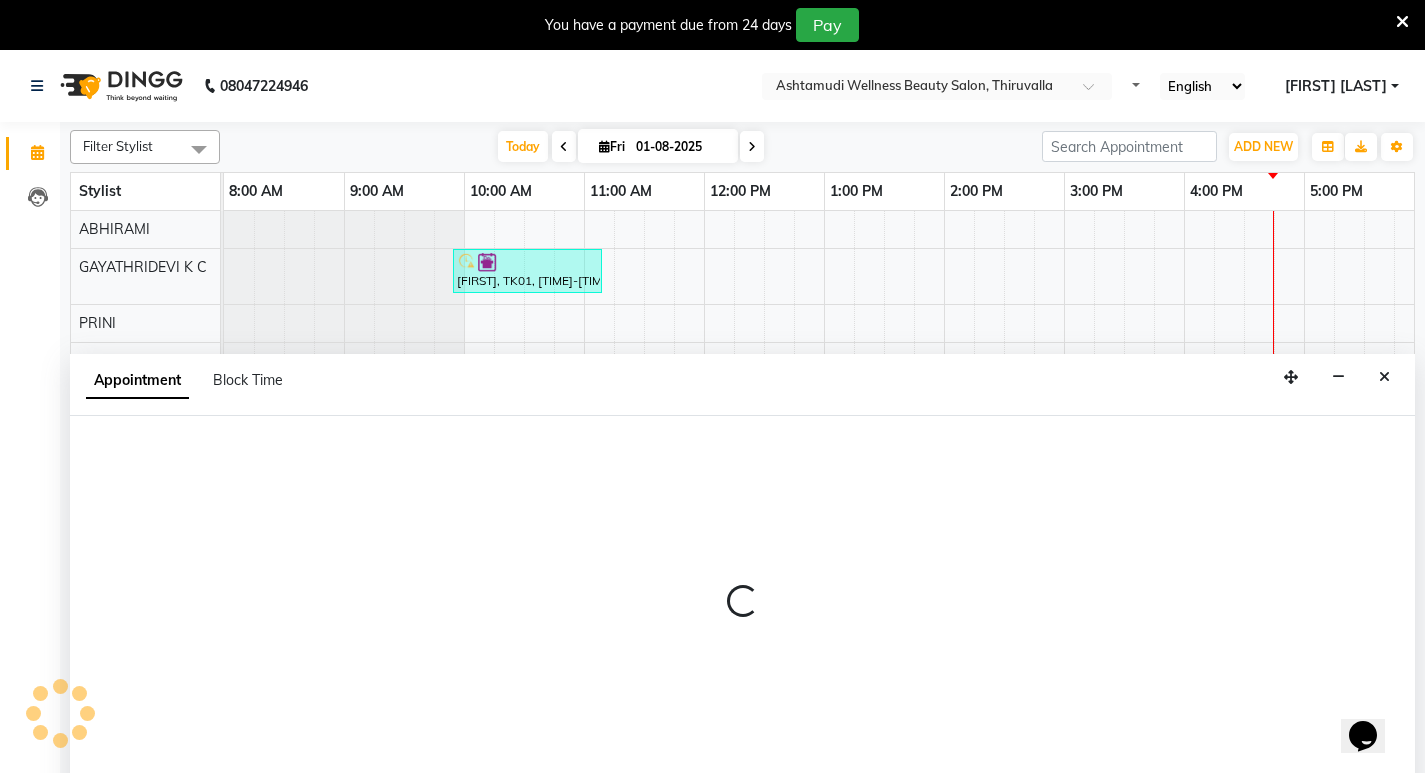 scroll, scrollTop: 50, scrollLeft: 0, axis: vertical 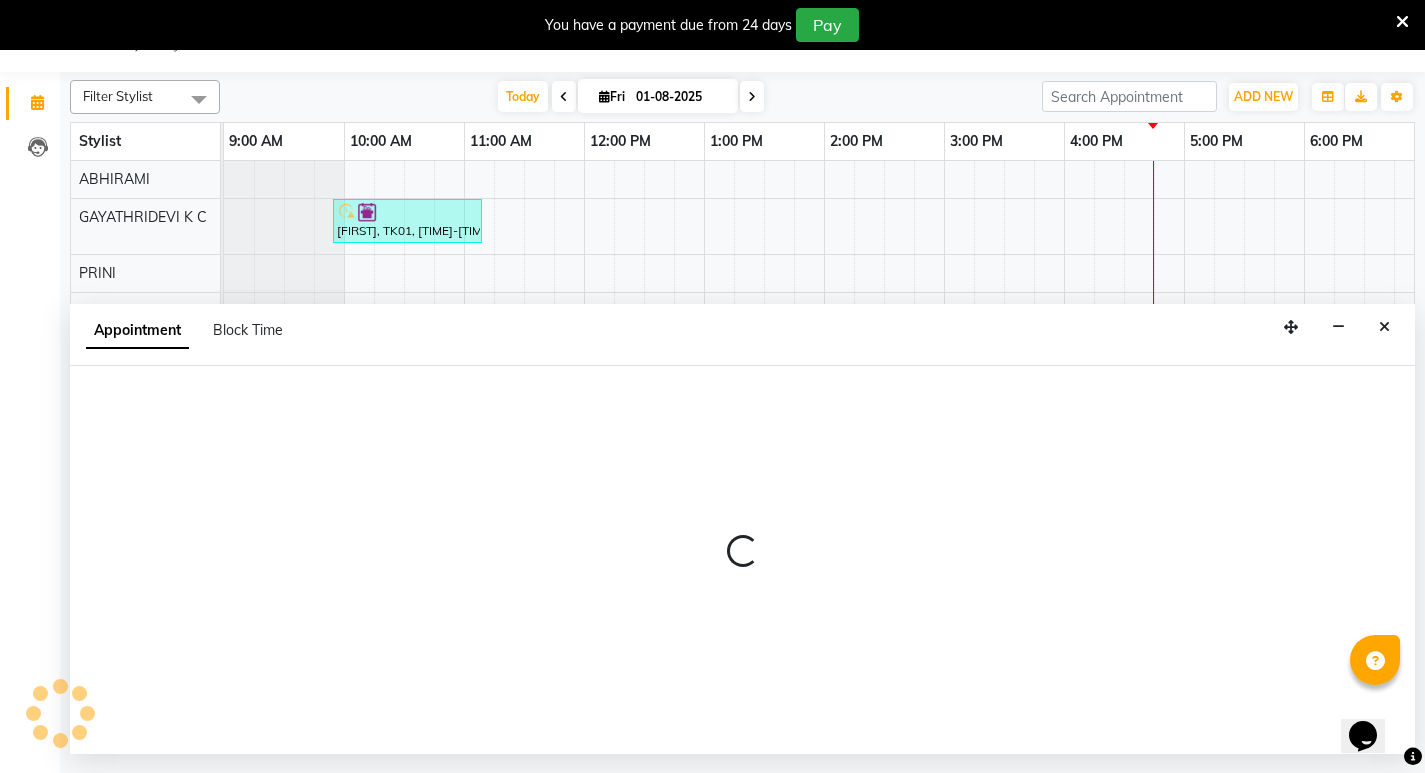 select on "tentative" 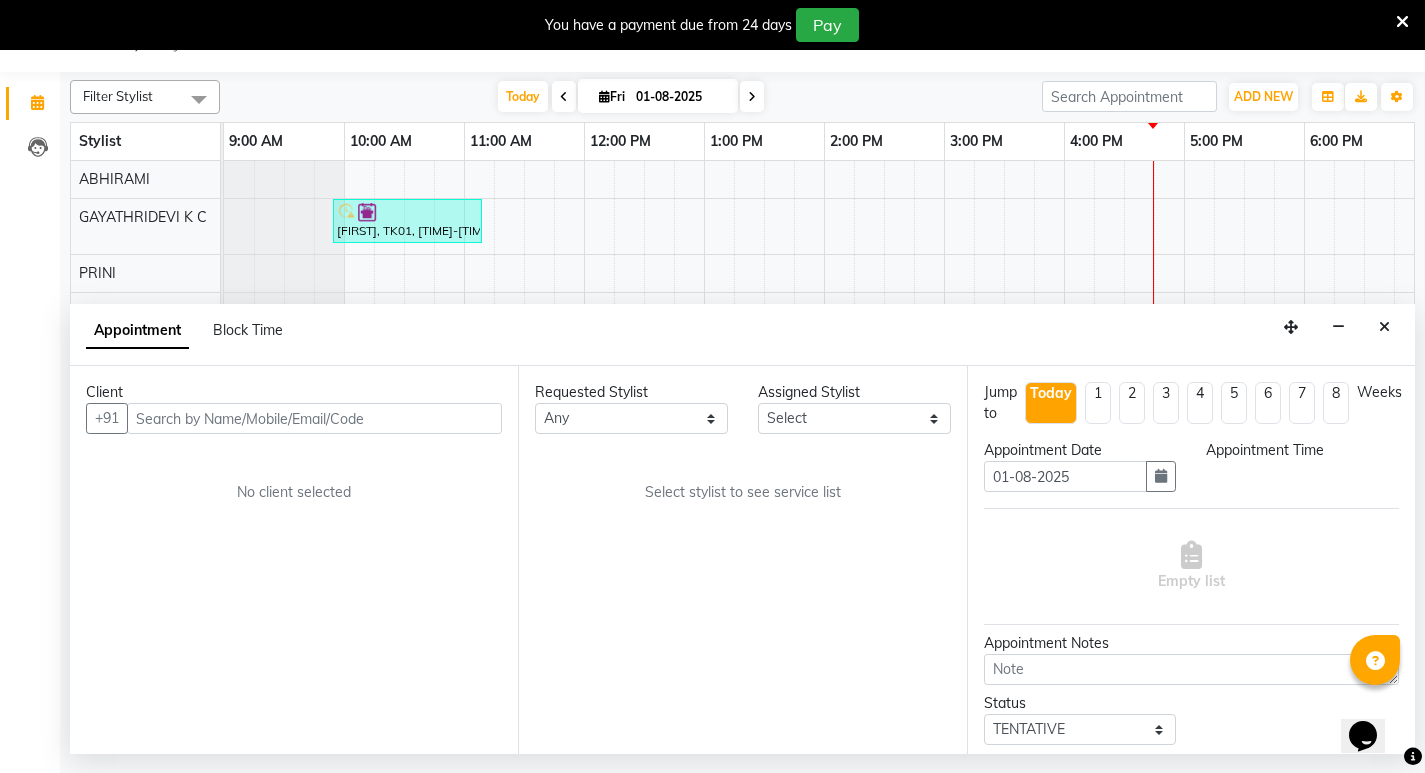 click at bounding box center (314, 418) 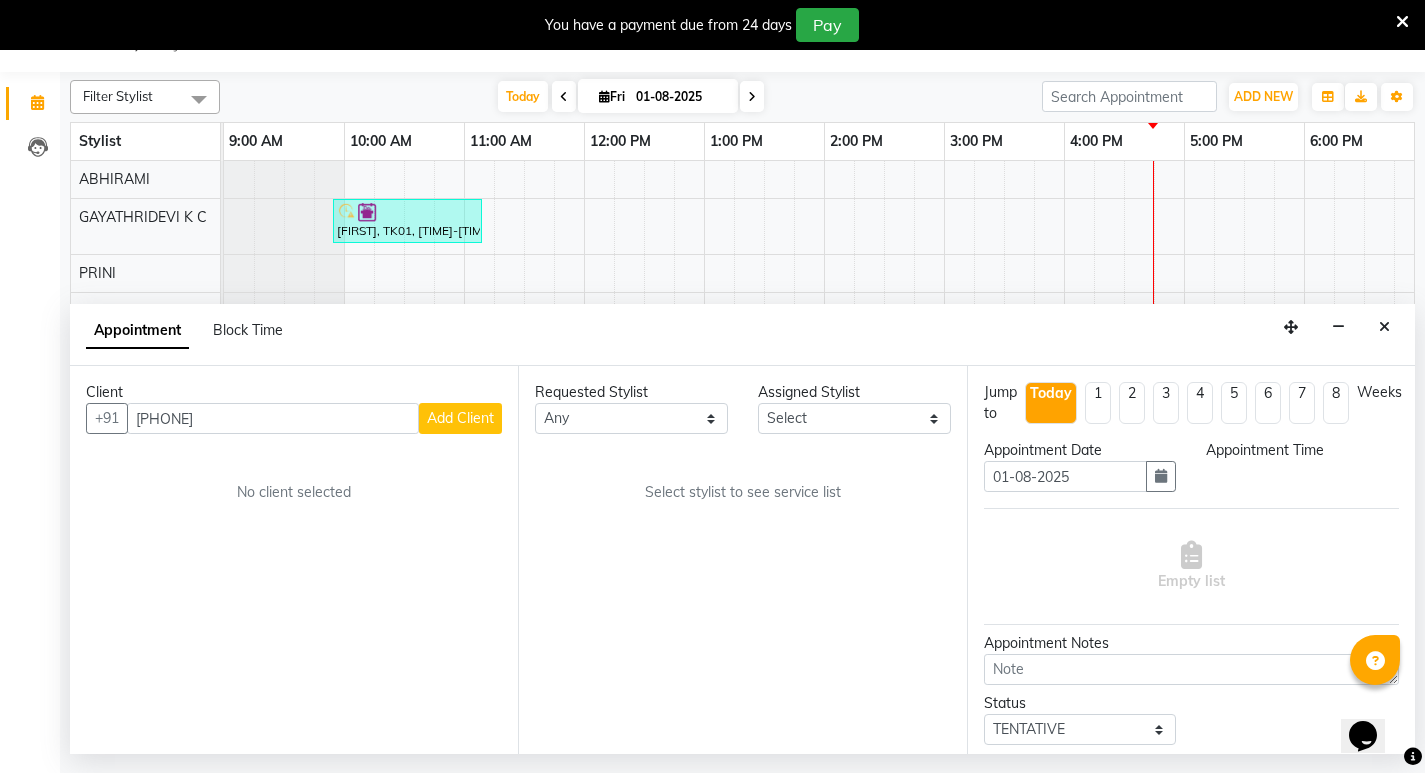 click on "[PHONE]" at bounding box center [273, 418] 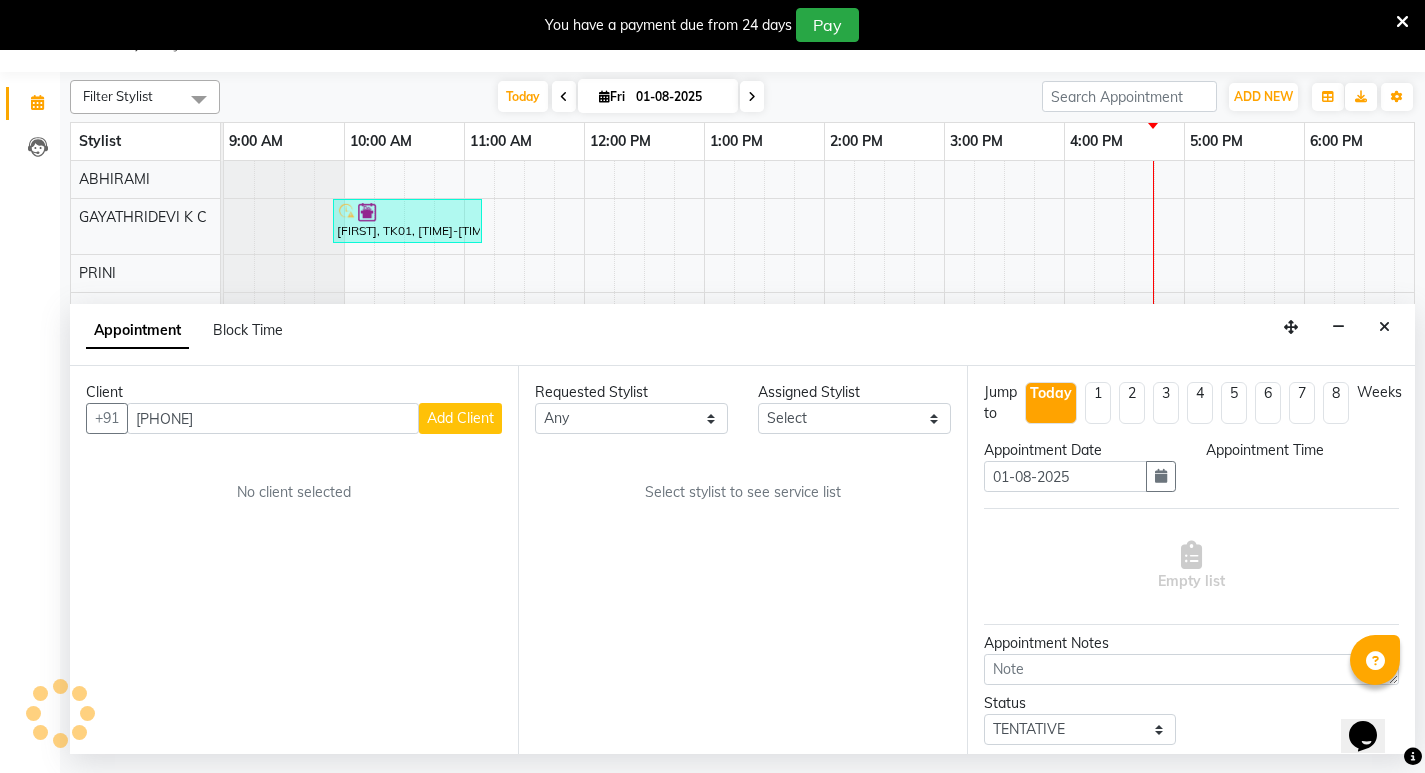 type on "[PHONE]" 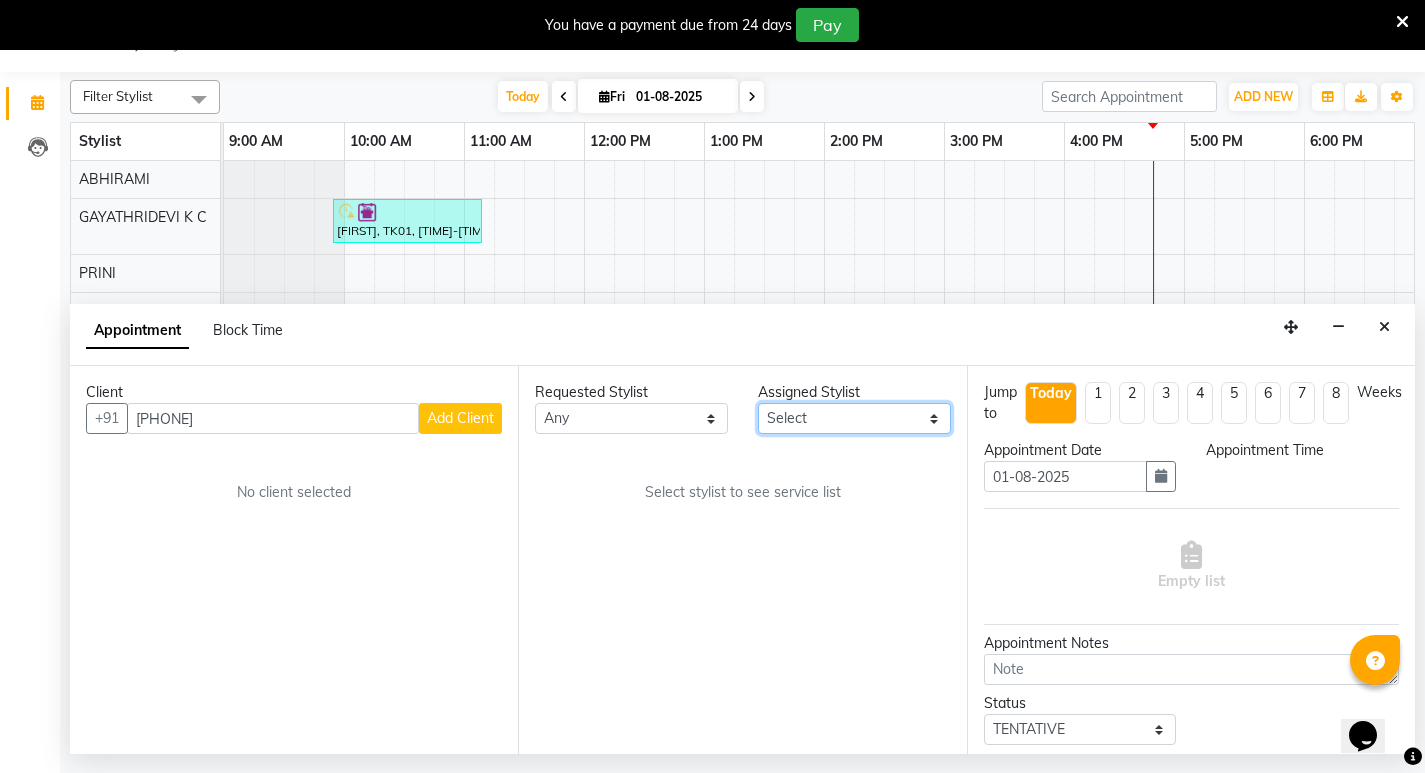 click on "Select [FIRST]		 [FIRST] [FIRST] [FIRST]	K C	 [FIRST] [FIRST] [FIRST] [FIRST] [FIRST]		 [FIRST] [LAST] [FIRST] [FIRST] [FIRST] [FIRST]" at bounding box center (854, 418) 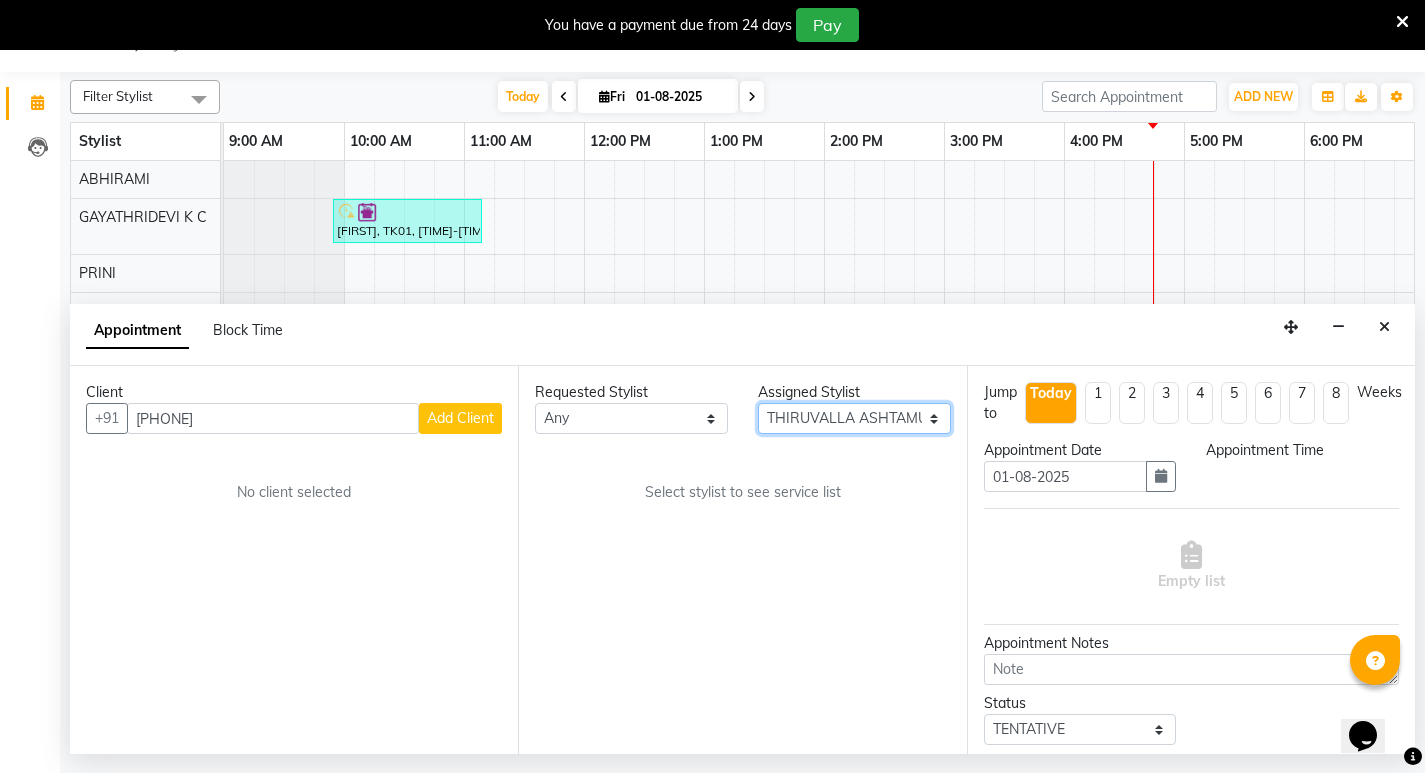 click on "Select [FIRST]		 [FIRST] [FIRST] [FIRST]	K C	 [FIRST] [FIRST] [FIRST] [FIRST] [FIRST]		 [FIRST] [LAST] [FIRST] [FIRST] [FIRST] [FIRST]" at bounding box center [854, 418] 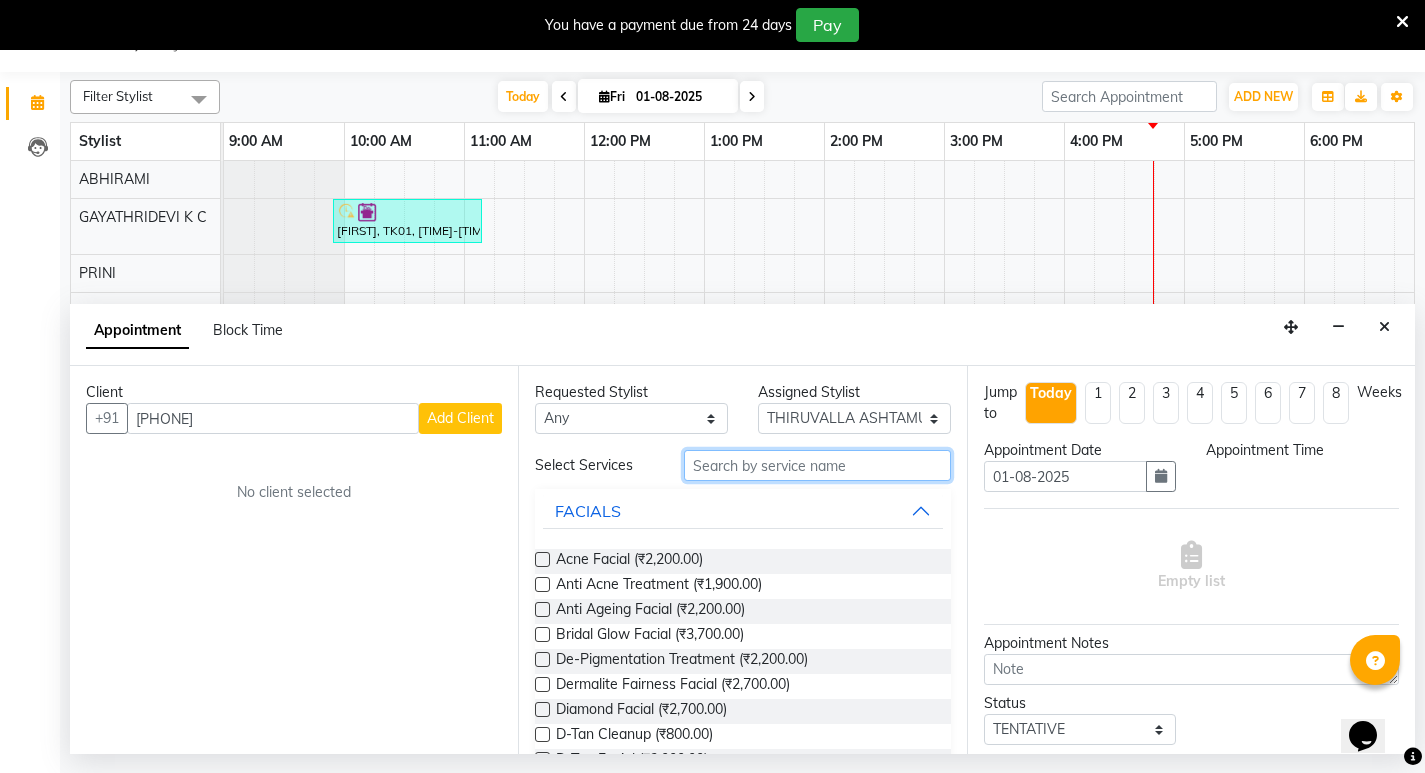 click at bounding box center (817, 465) 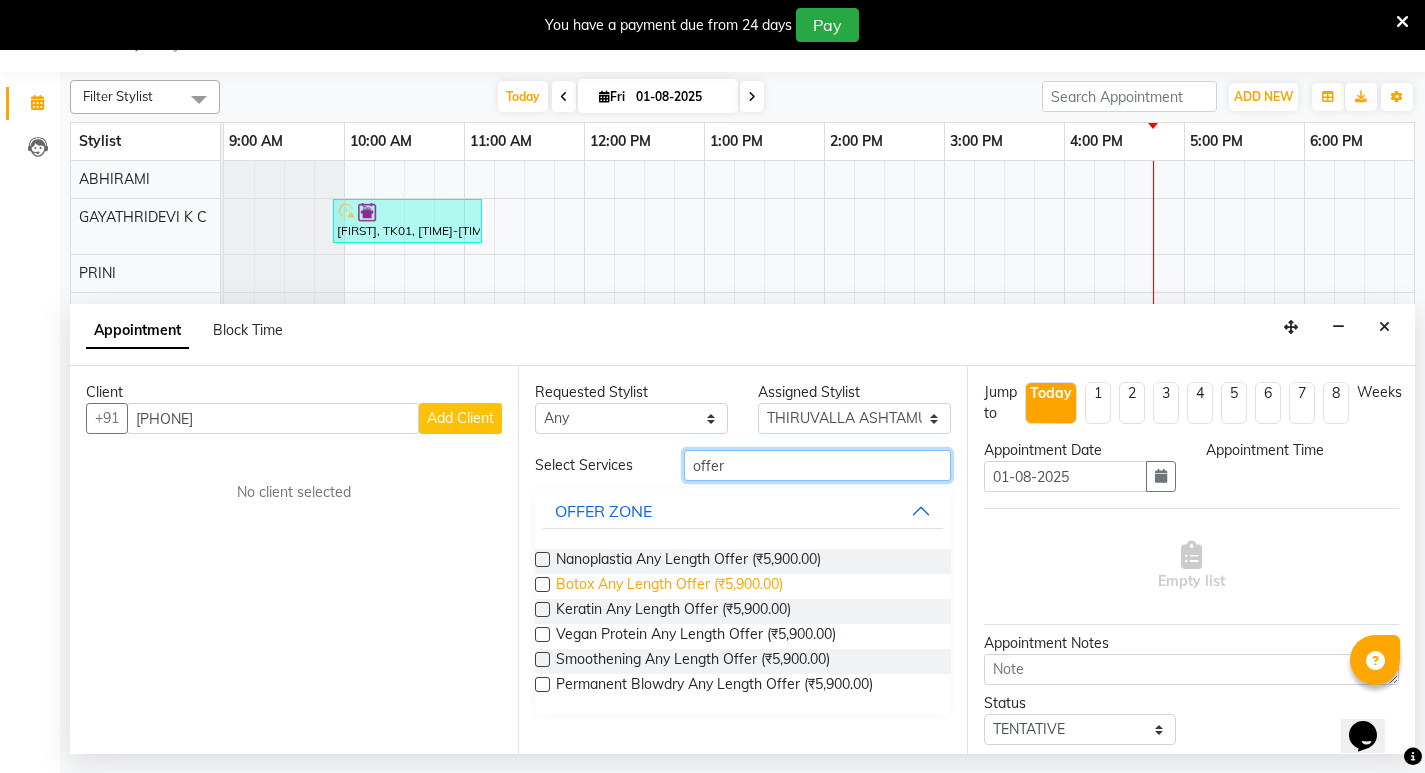 type on "offer" 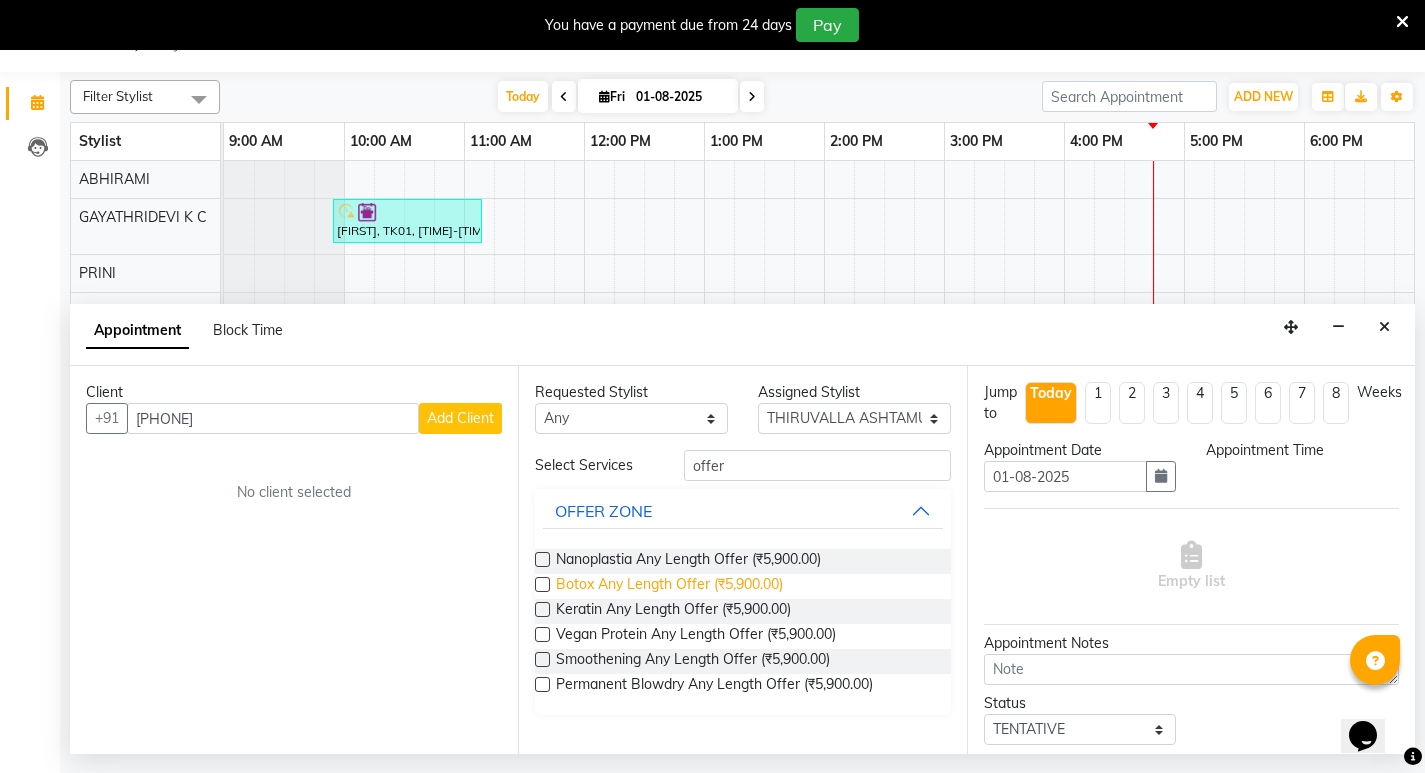 click on "Botox Any Length Offer (₹5,900.00)" at bounding box center [669, 586] 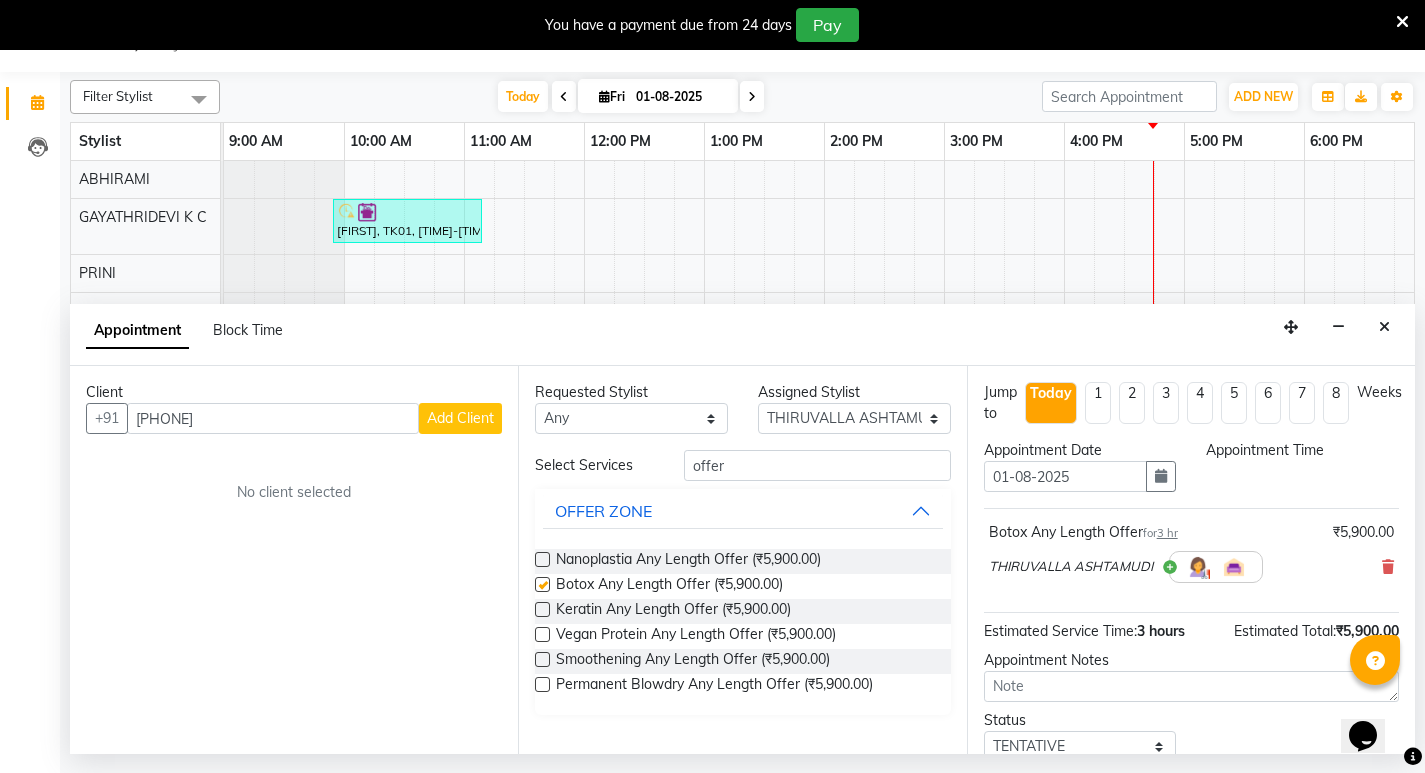 checkbox on "false" 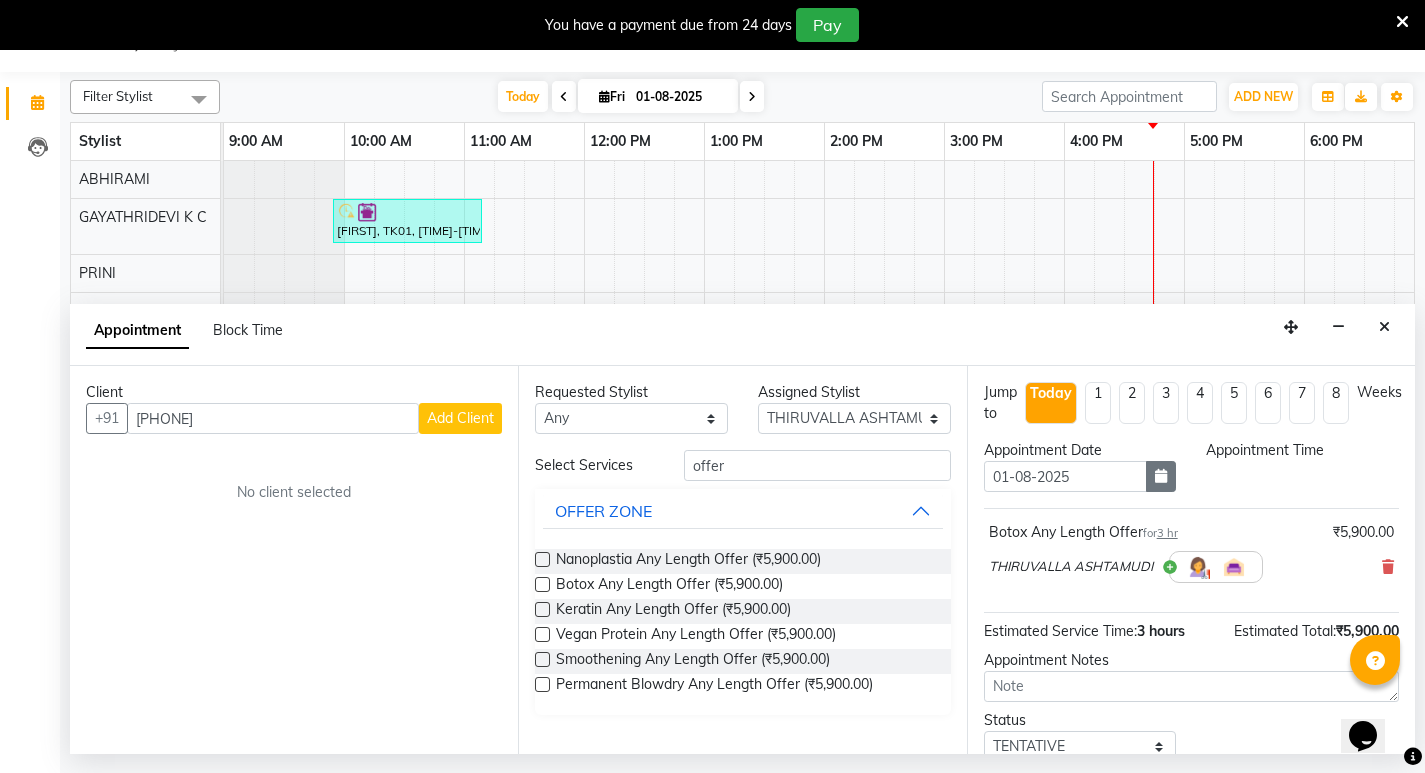 click at bounding box center [1161, 476] 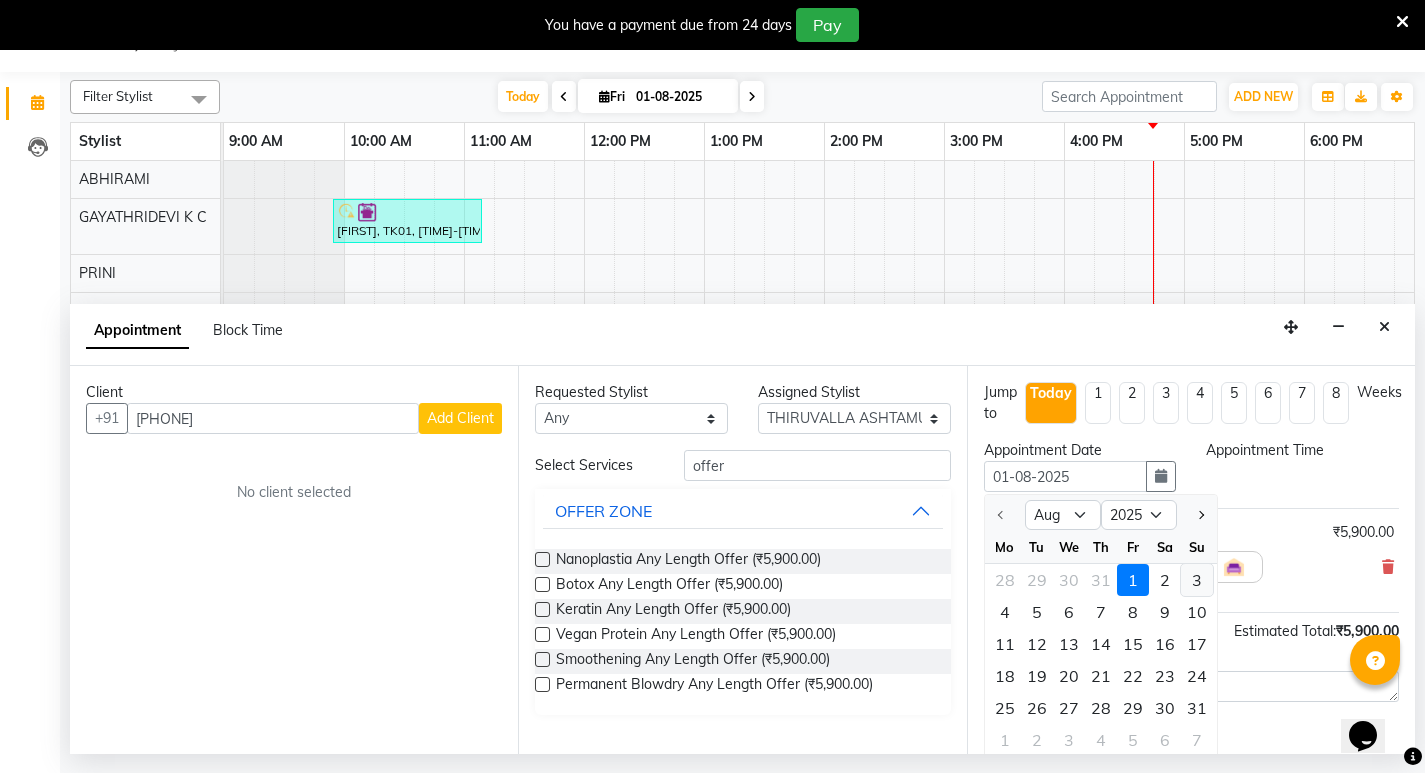 click on "3" at bounding box center [1197, 580] 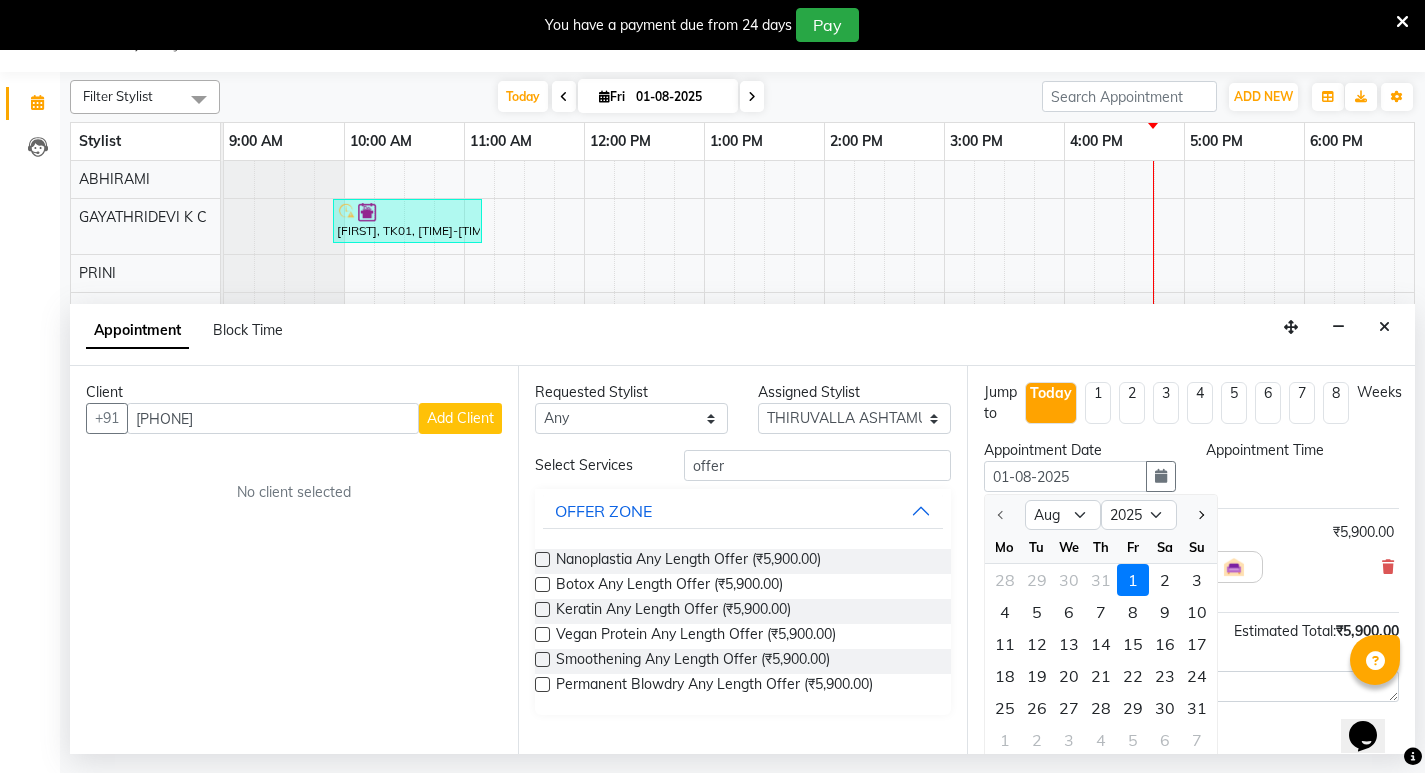 type on "03-08-2025" 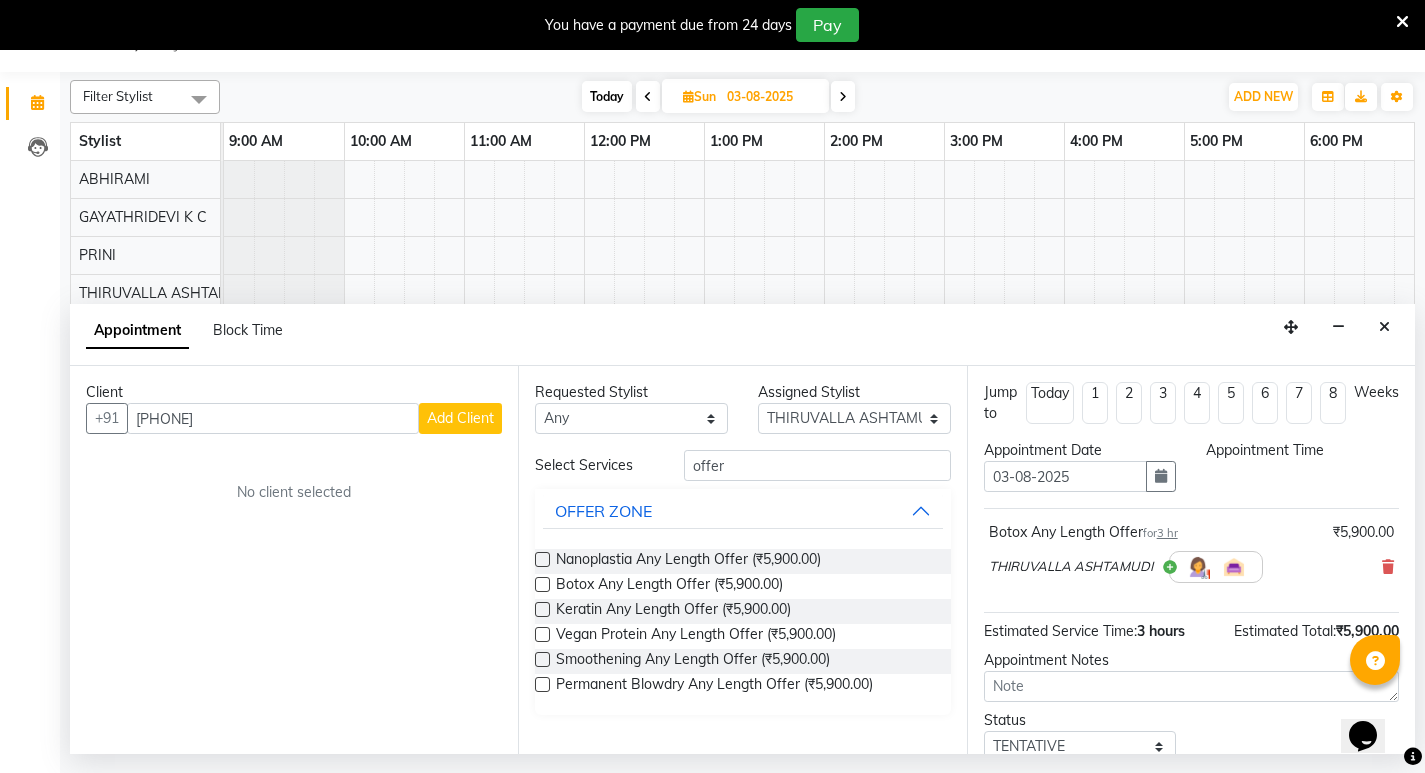 scroll, scrollTop: 0, scrollLeft: 490, axis: horizontal 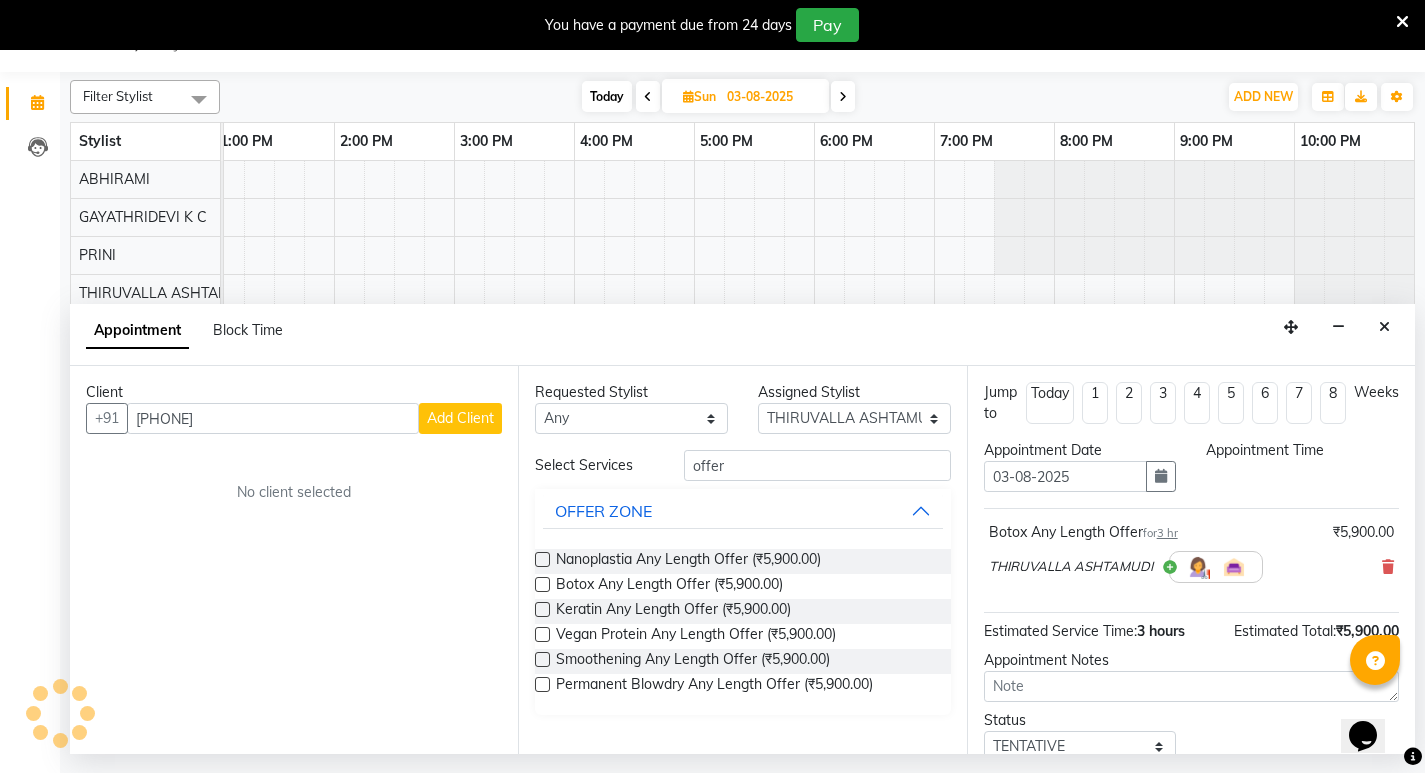 click on "Appointment Time" at bounding box center (1302, 474) 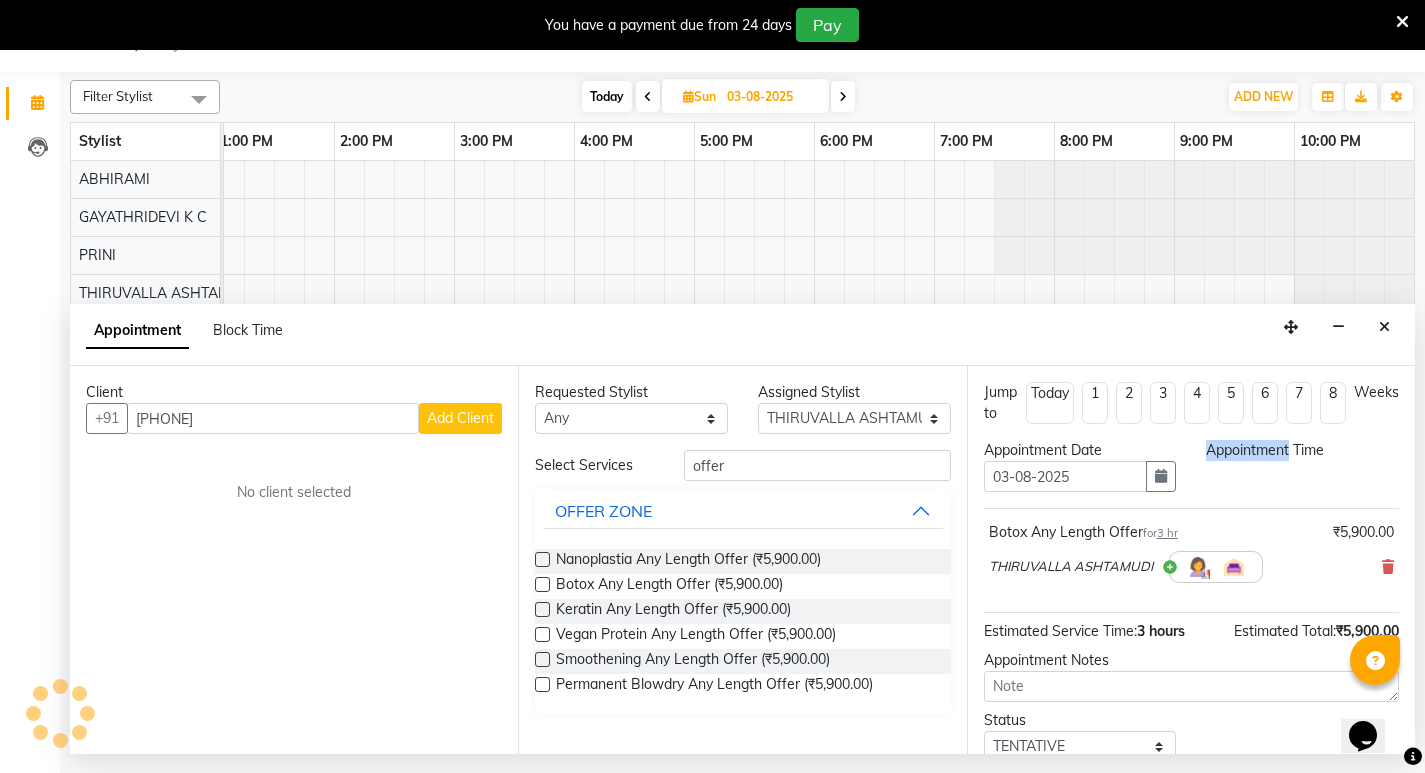 click on "Appointment Time" at bounding box center [1302, 474] 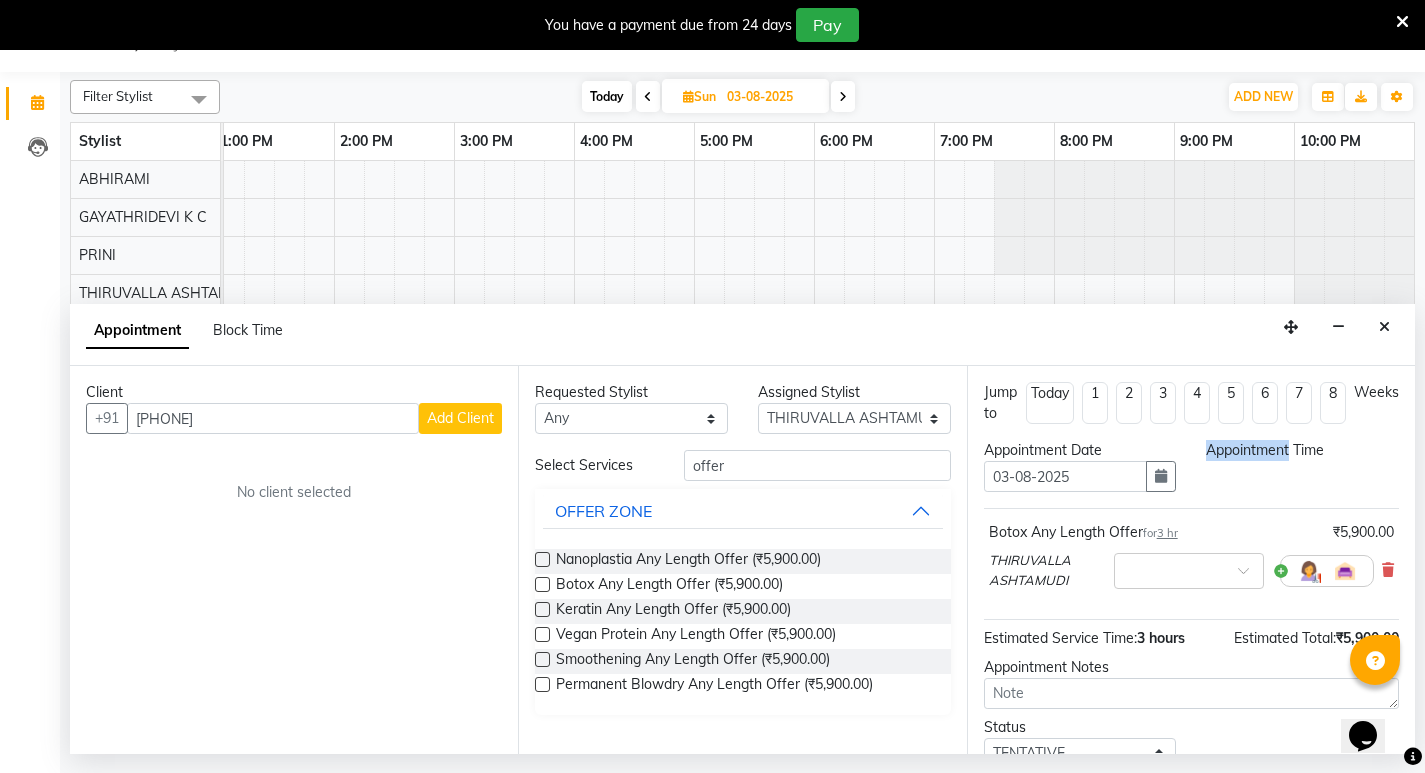 click on "Appointment Time" at bounding box center [1302, 474] 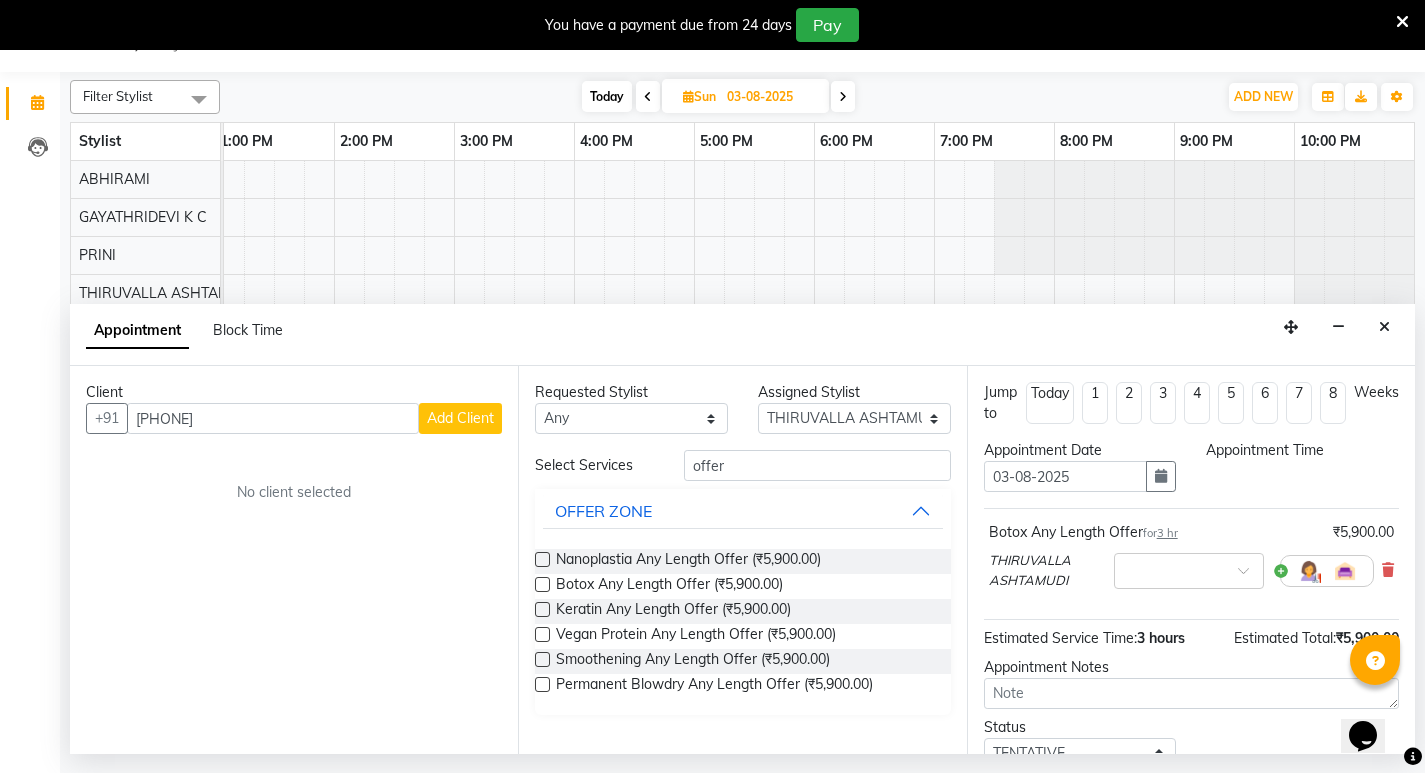 click on "Add Client" at bounding box center (460, 418) 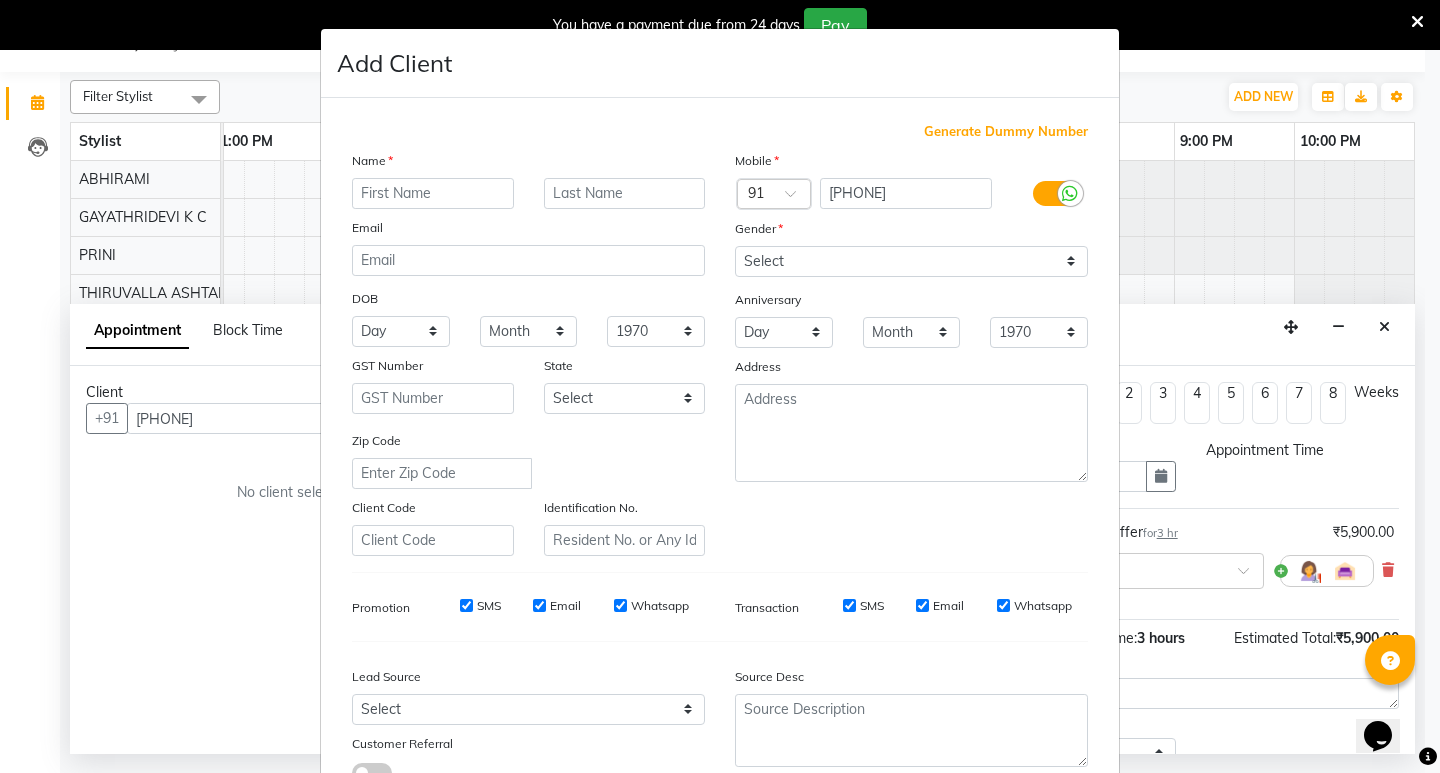 click at bounding box center (433, 193) 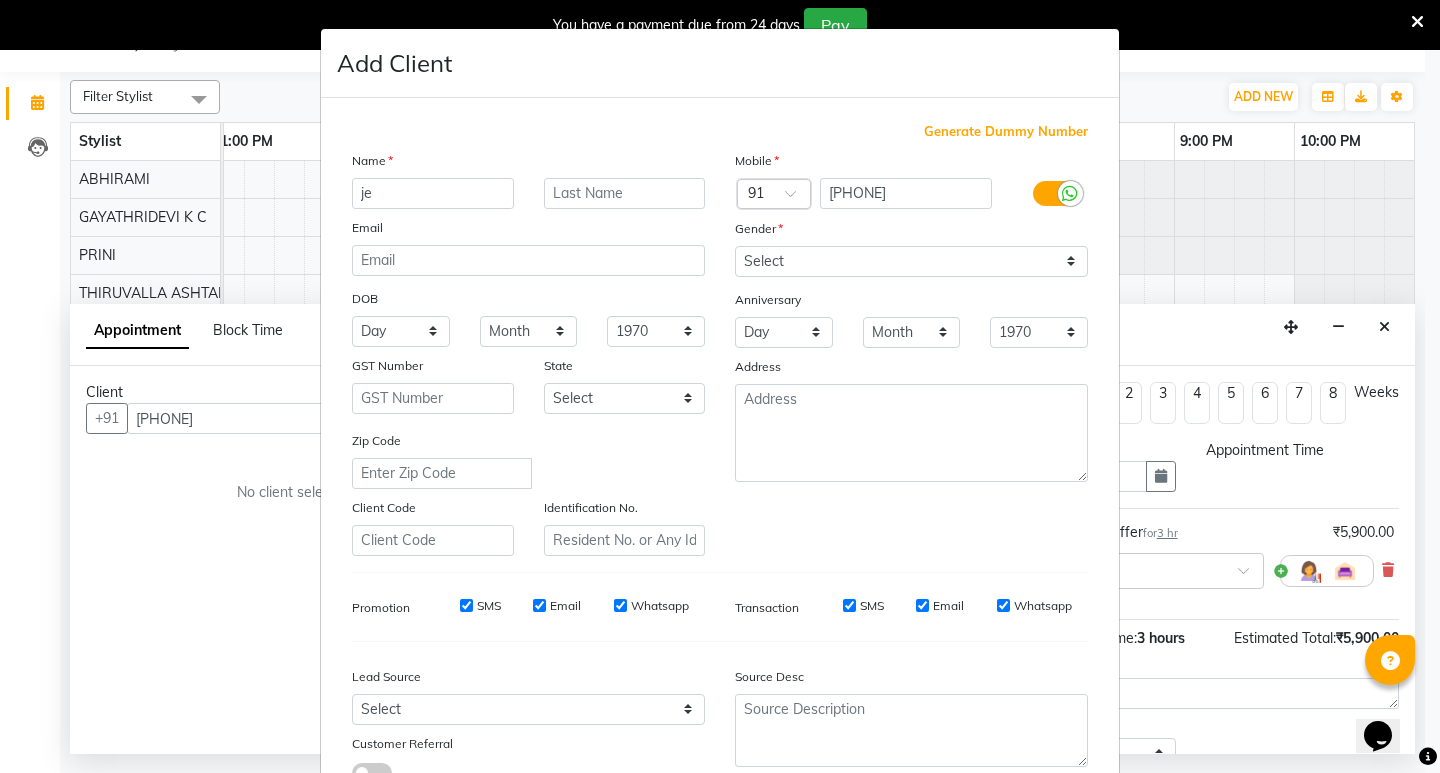 type on "j" 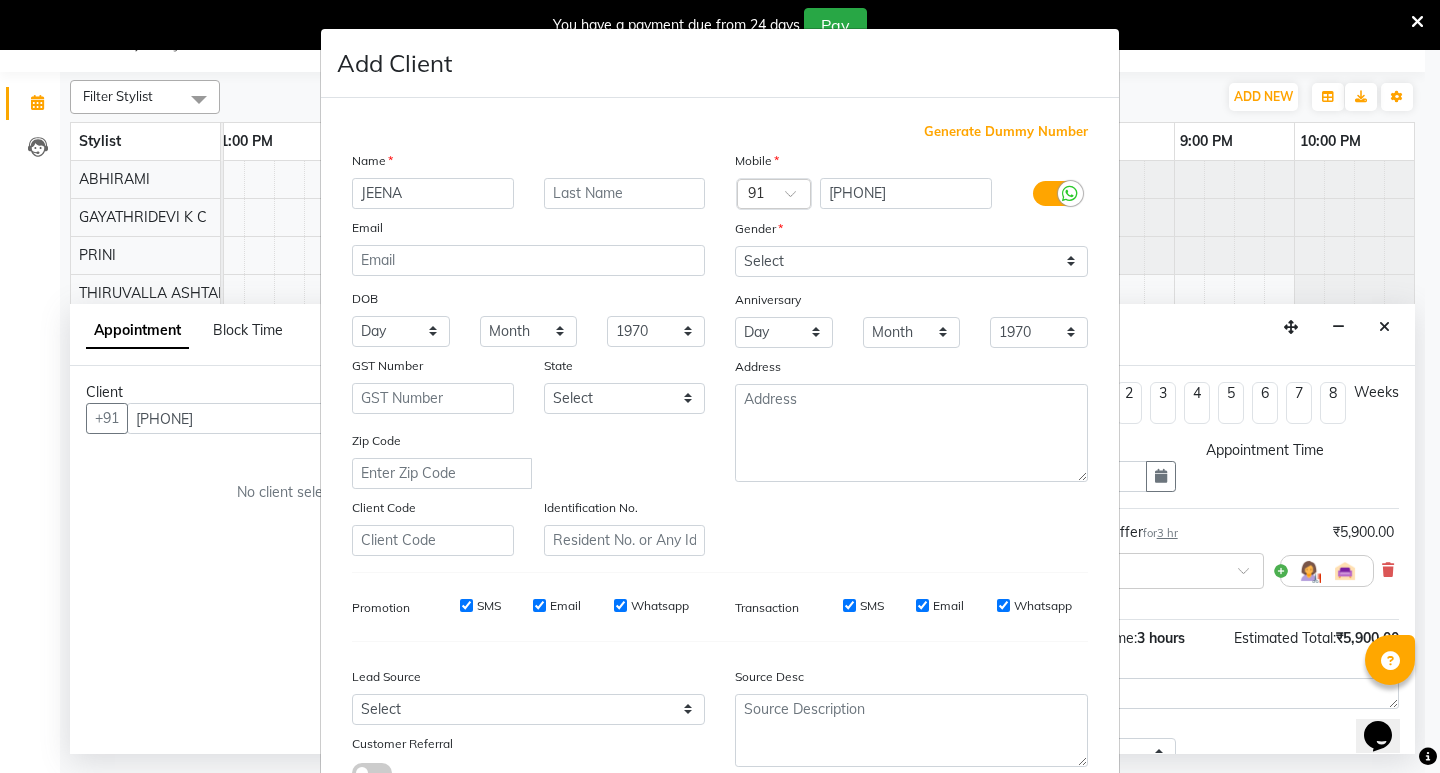 type on "JEENA" 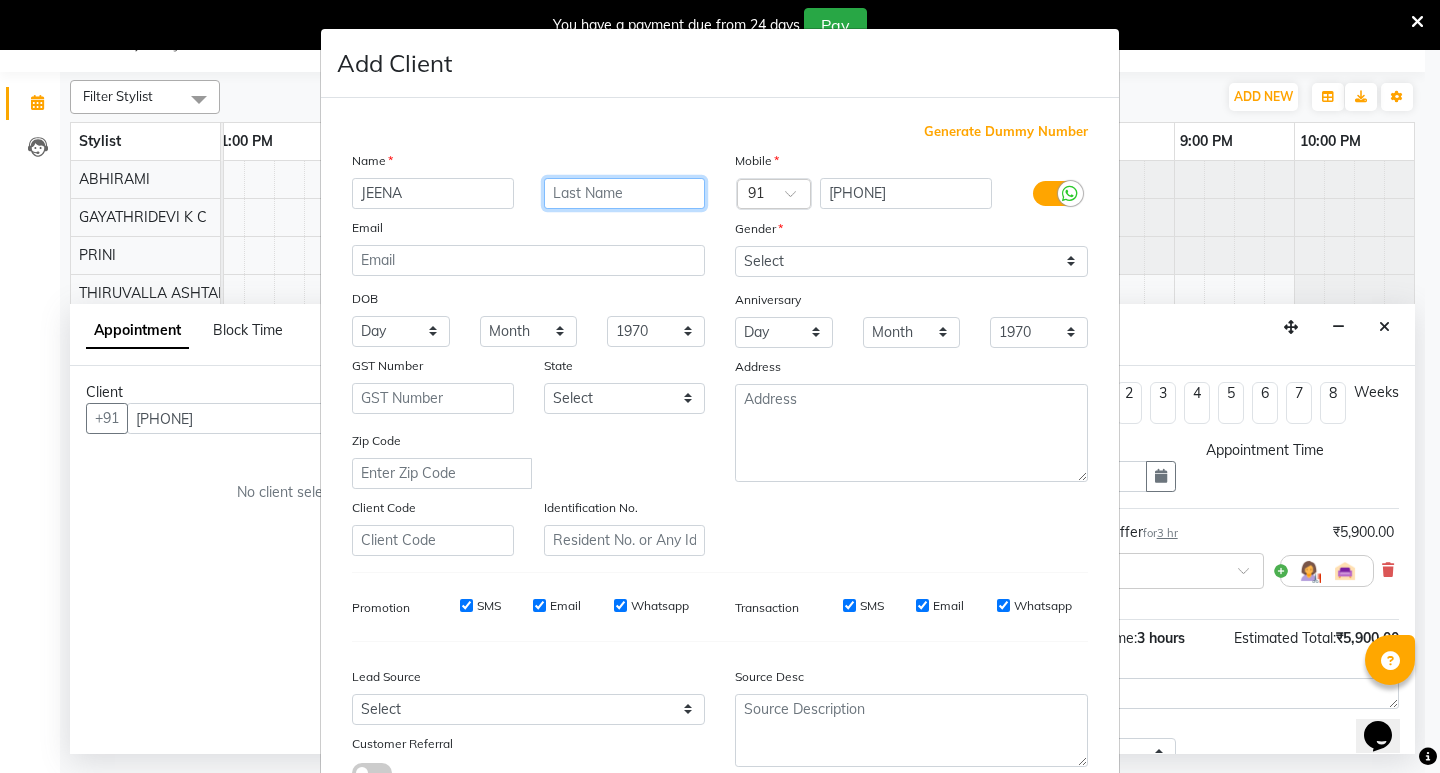 click at bounding box center (625, 193) 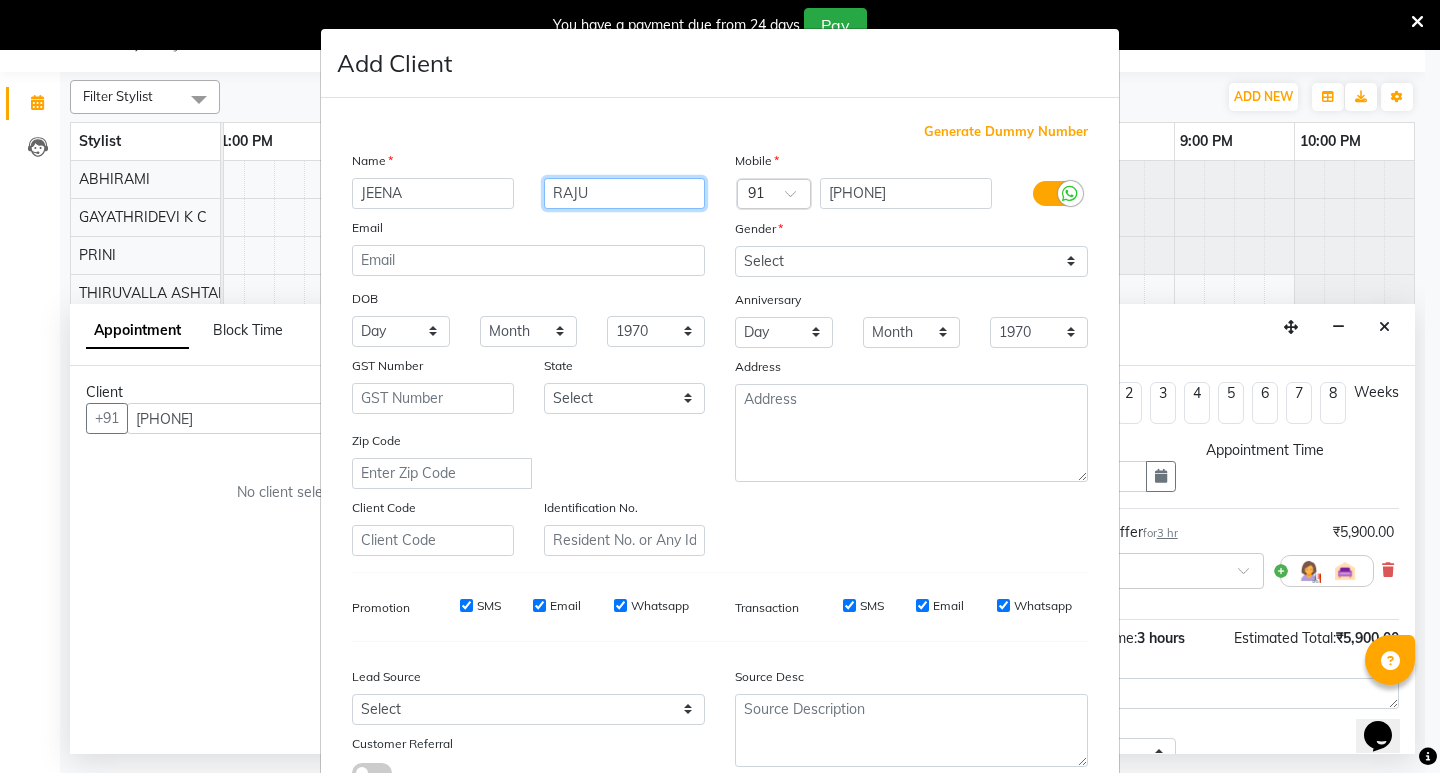 type on "RAJU" 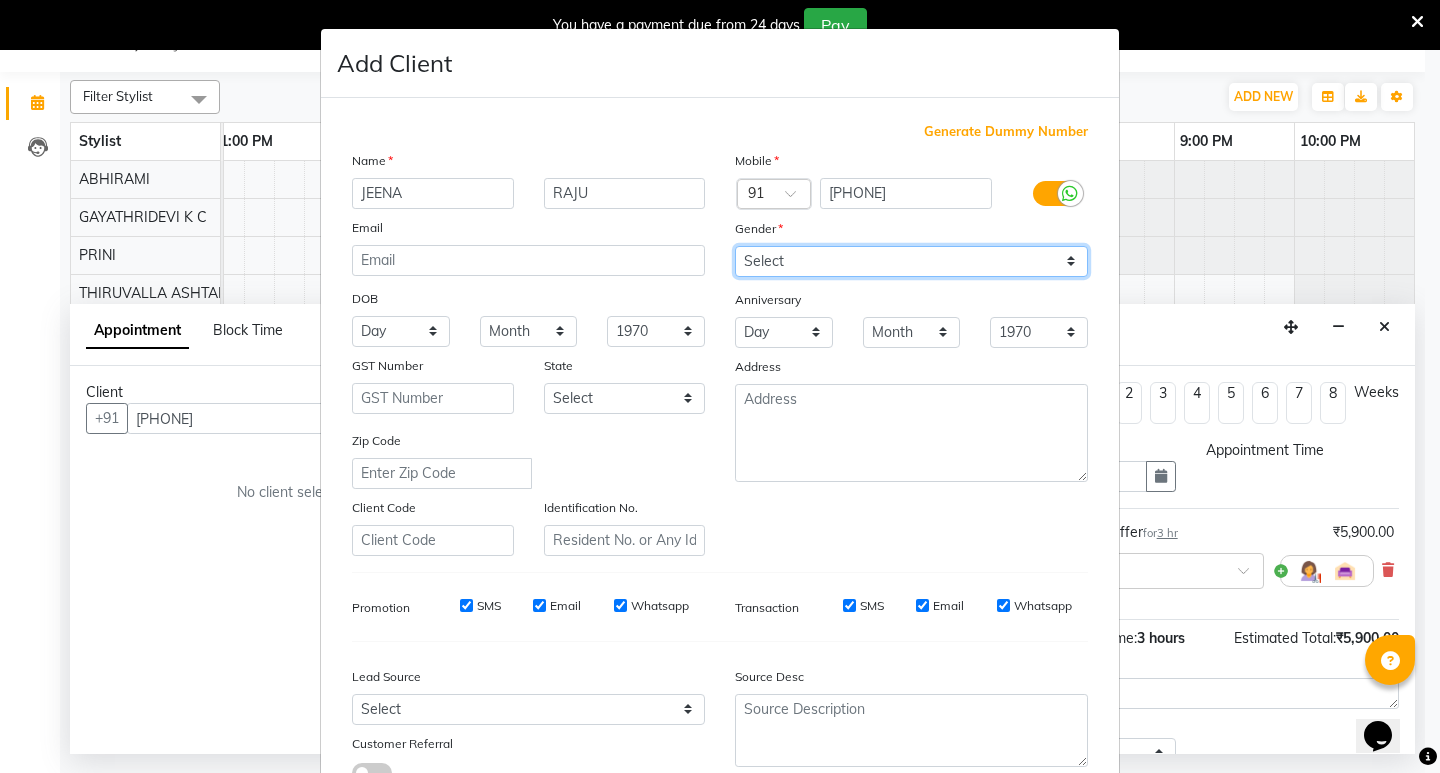 click on "Select Male Female Other Prefer Not To Say" at bounding box center [911, 261] 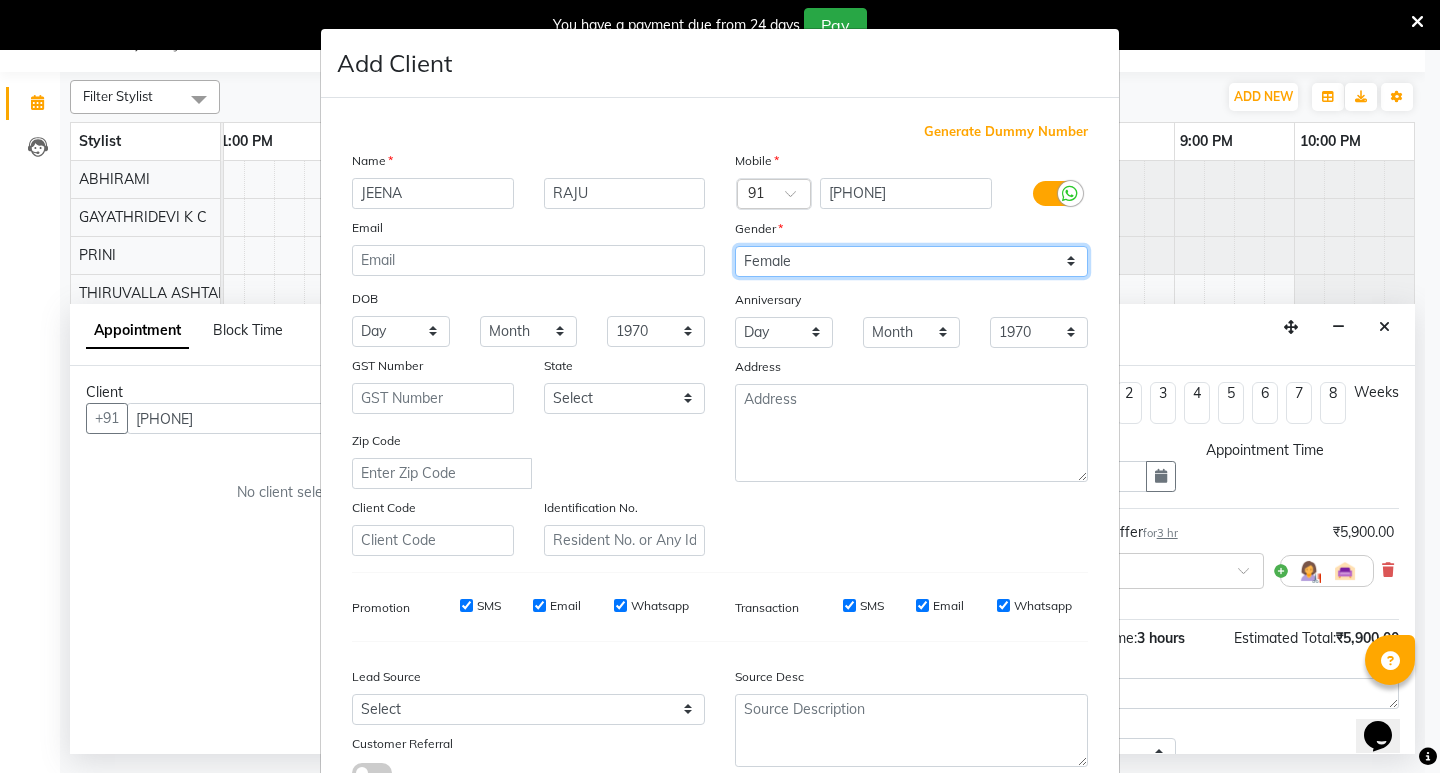 click on "Select Male Female Other Prefer Not To Say" at bounding box center (911, 261) 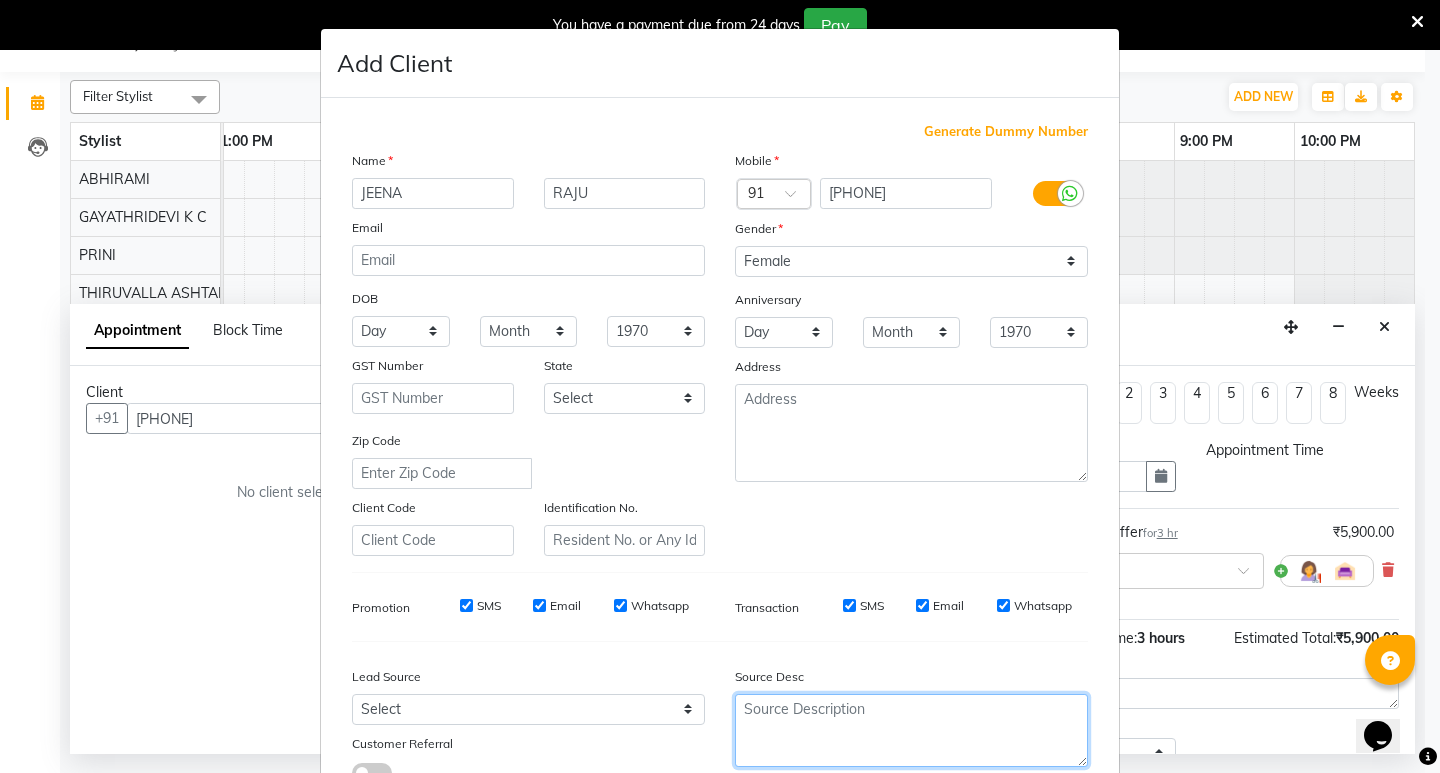 click at bounding box center (911, 730) 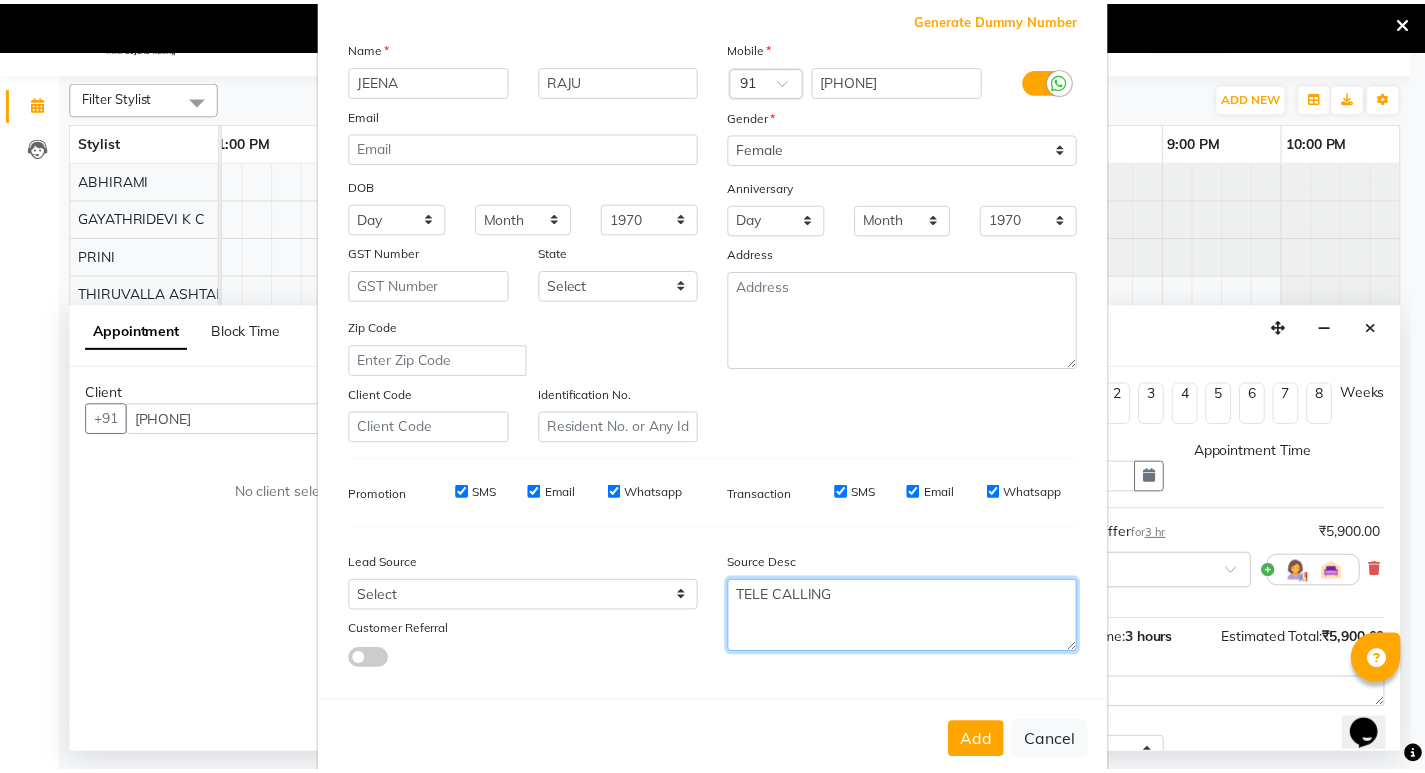 scroll, scrollTop: 150, scrollLeft: 0, axis: vertical 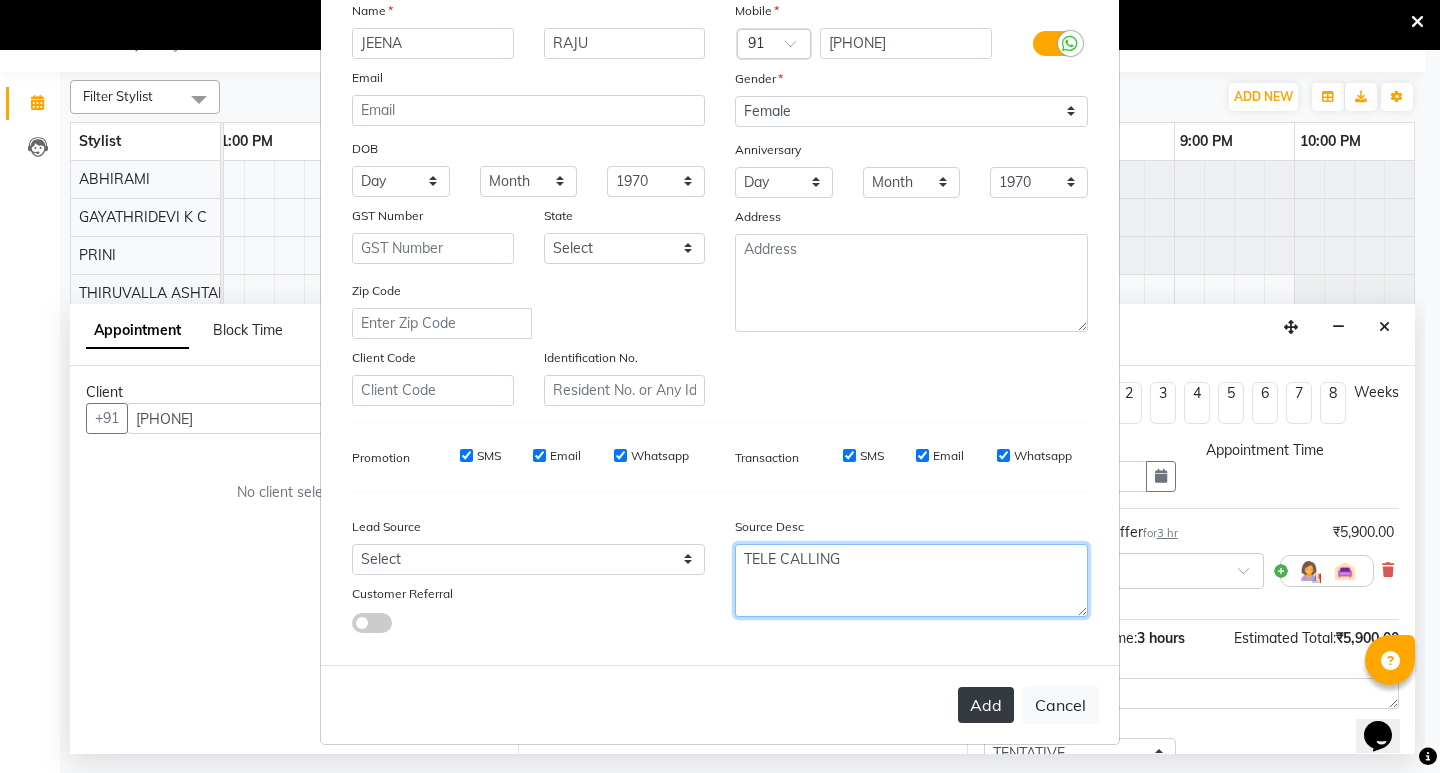 type on "TELE CALLING" 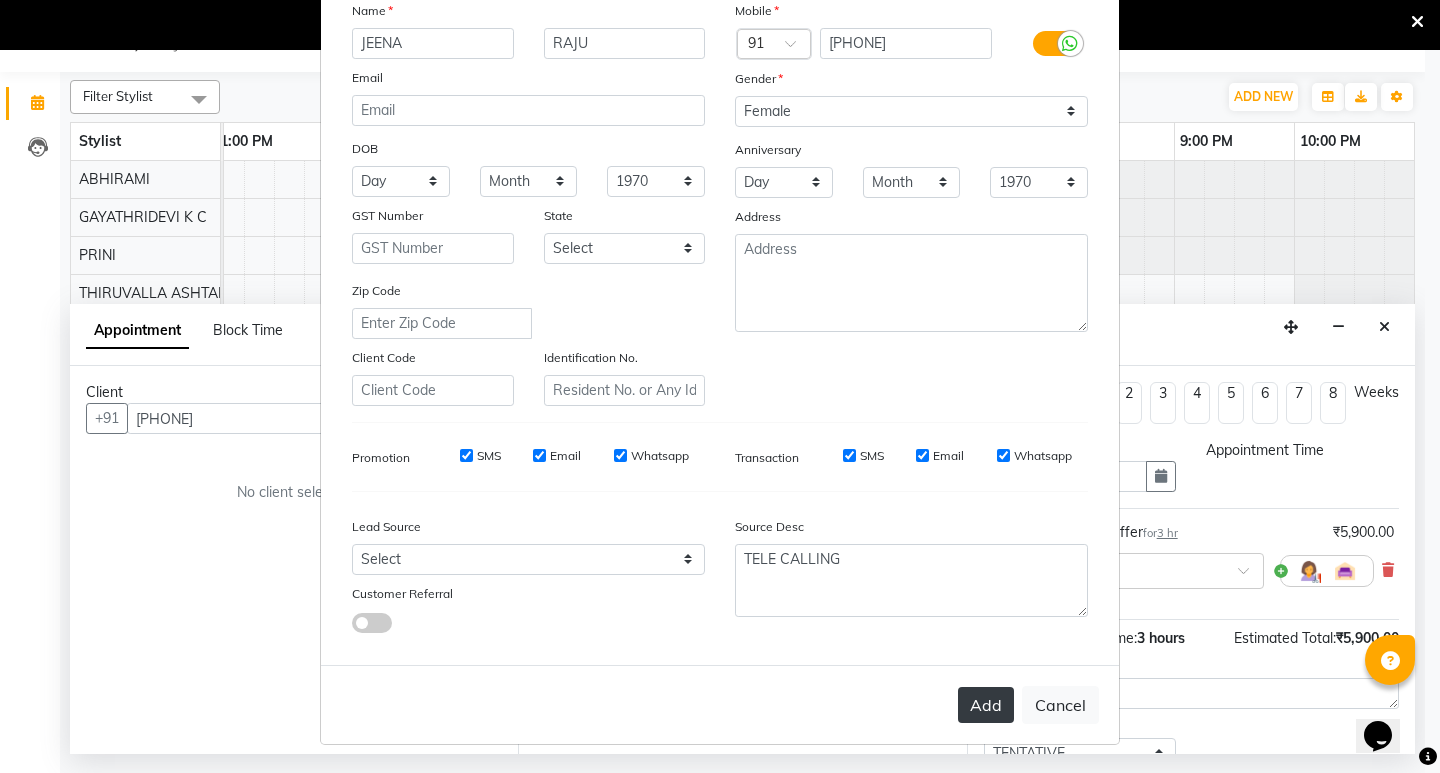 click on "Add" at bounding box center [986, 705] 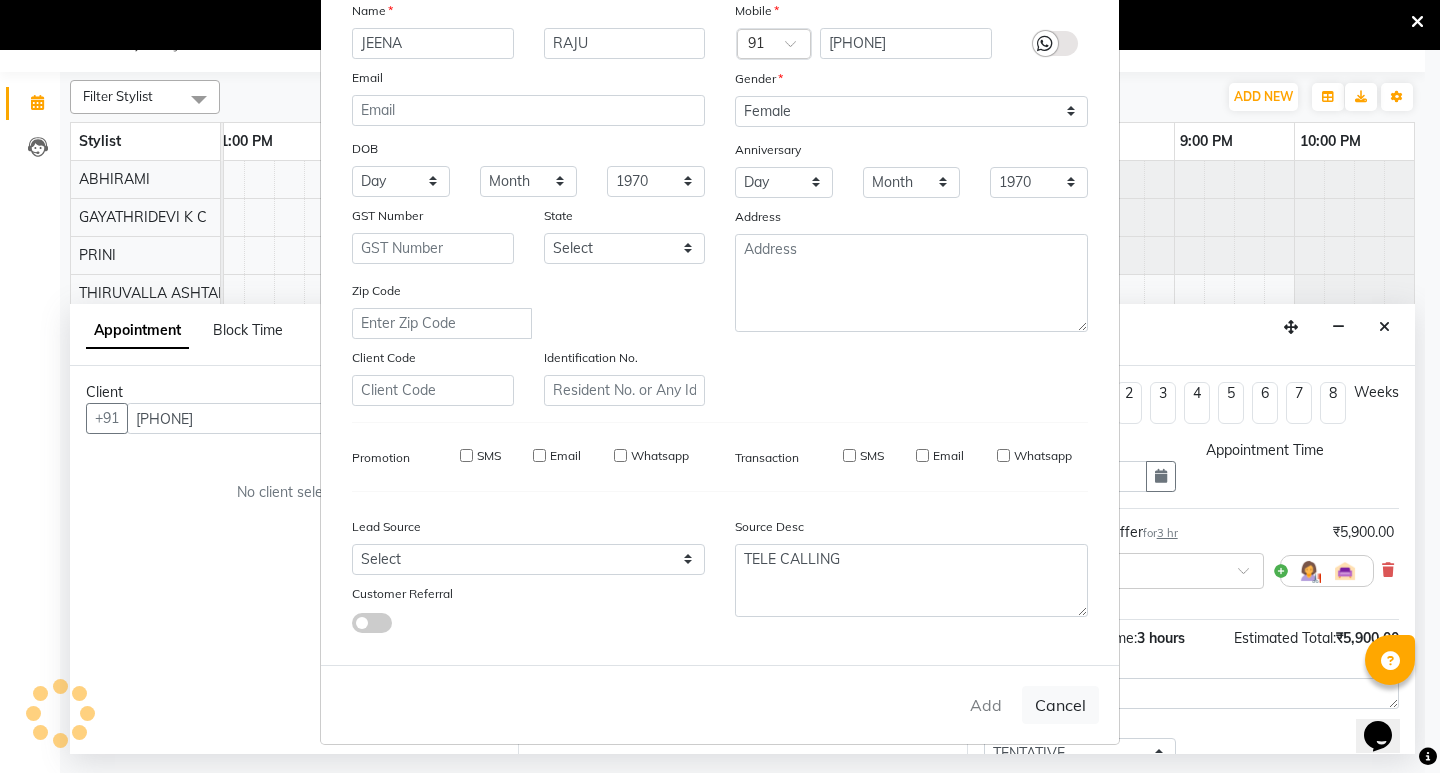 type on "81******69" 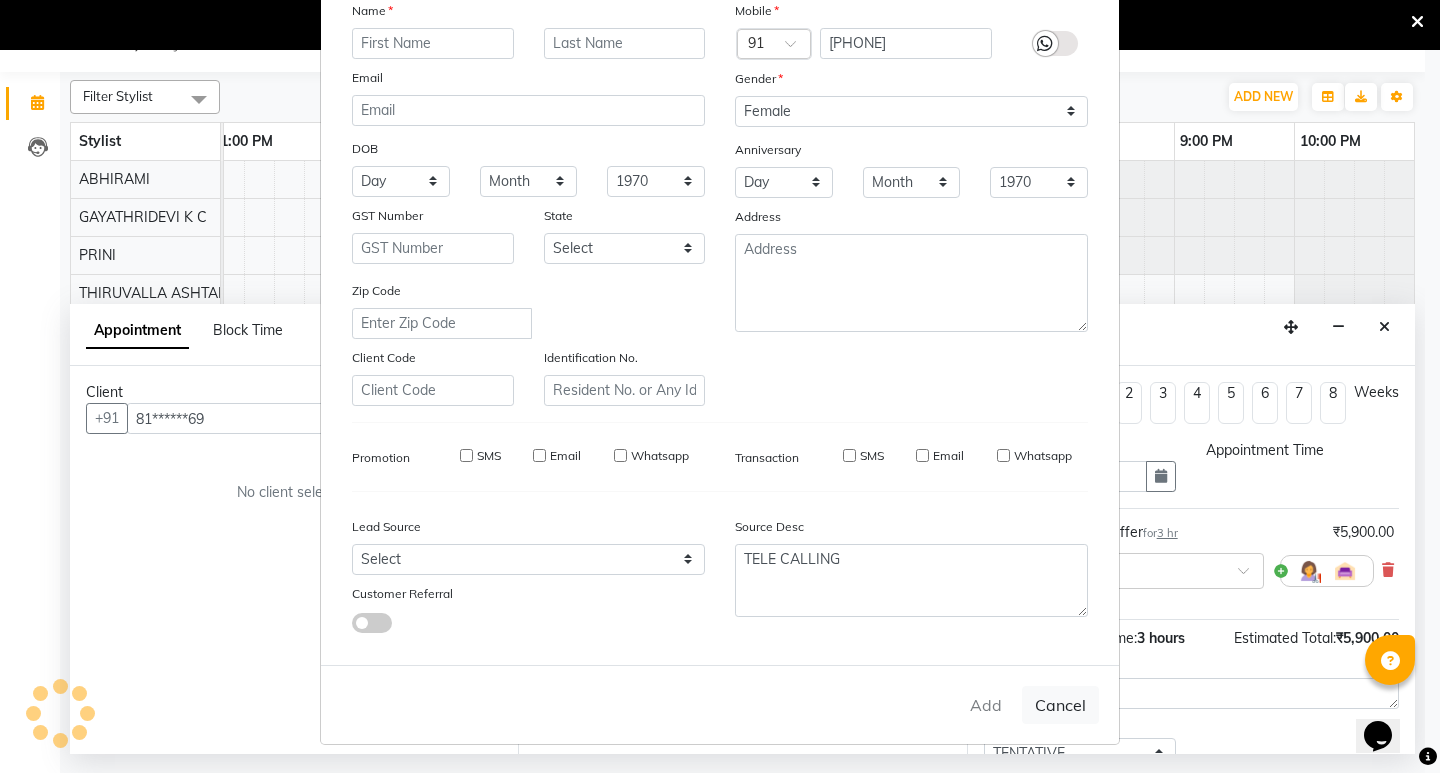 select 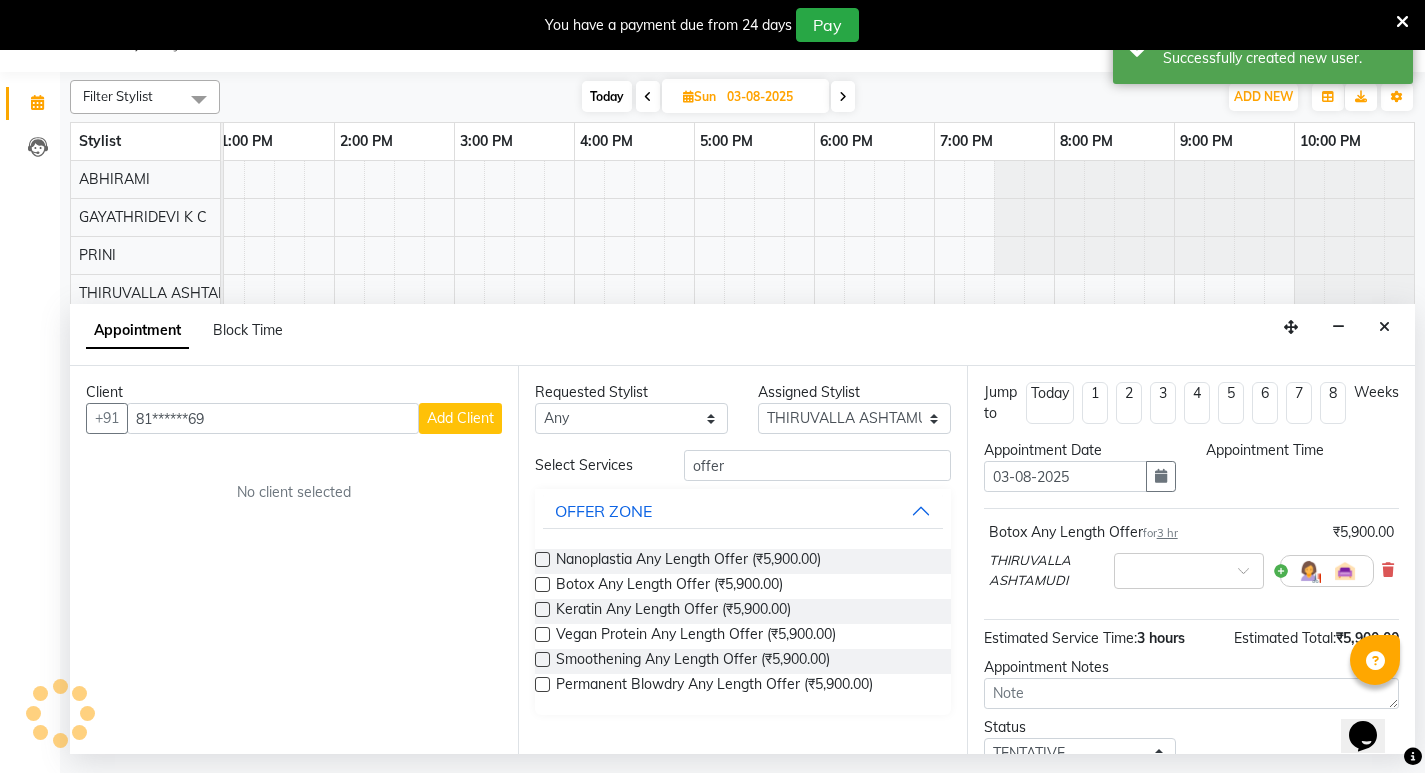 scroll, scrollTop: 0, scrollLeft: 475, axis: horizontal 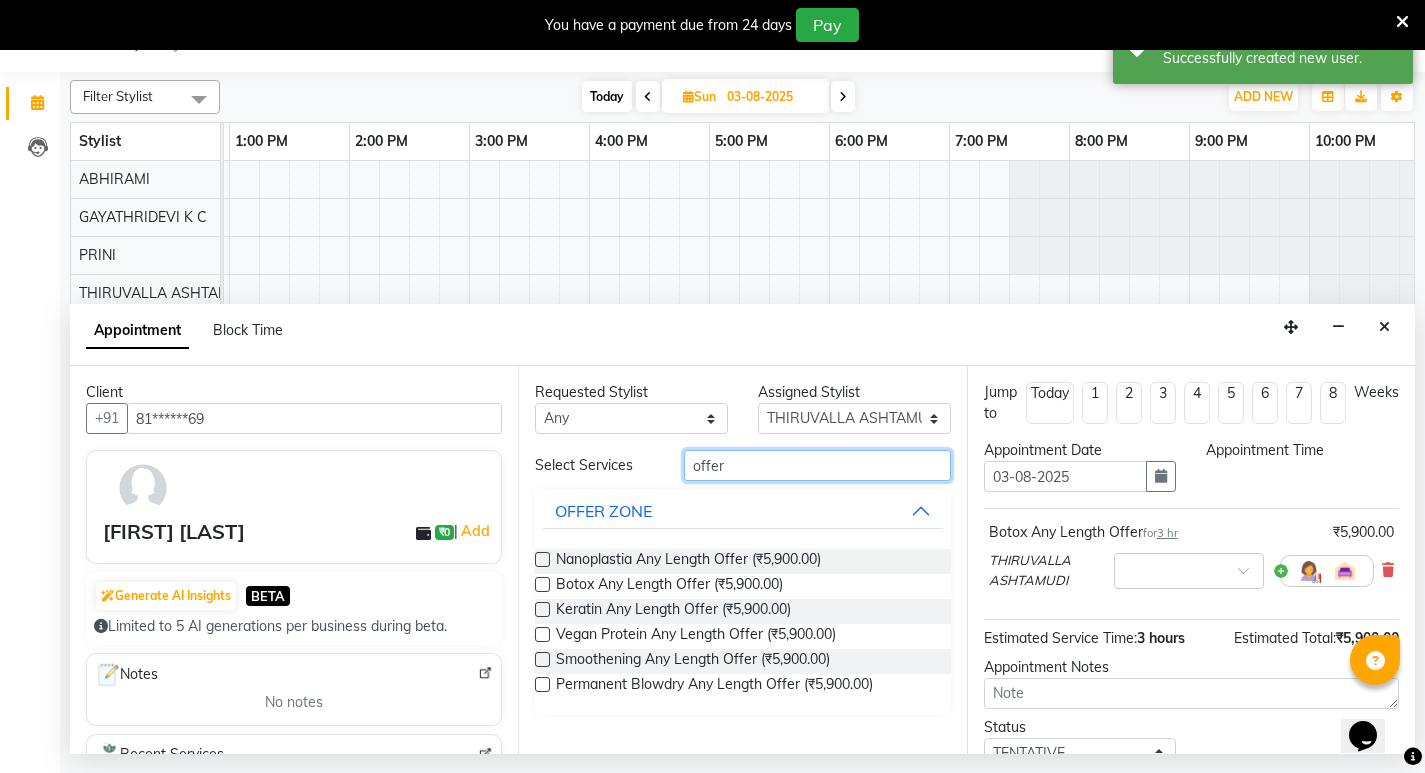 click on "offer" at bounding box center (817, 465) 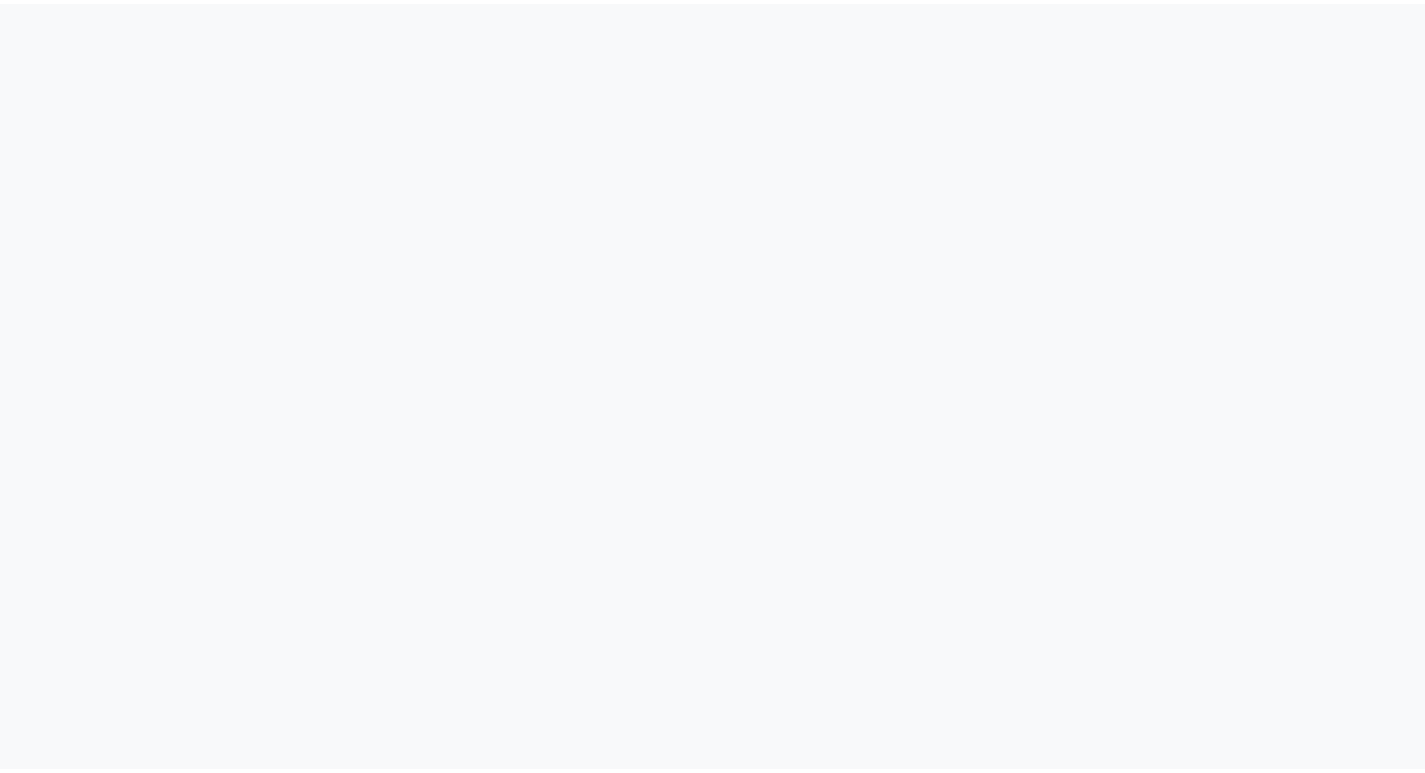 scroll, scrollTop: 0, scrollLeft: 0, axis: both 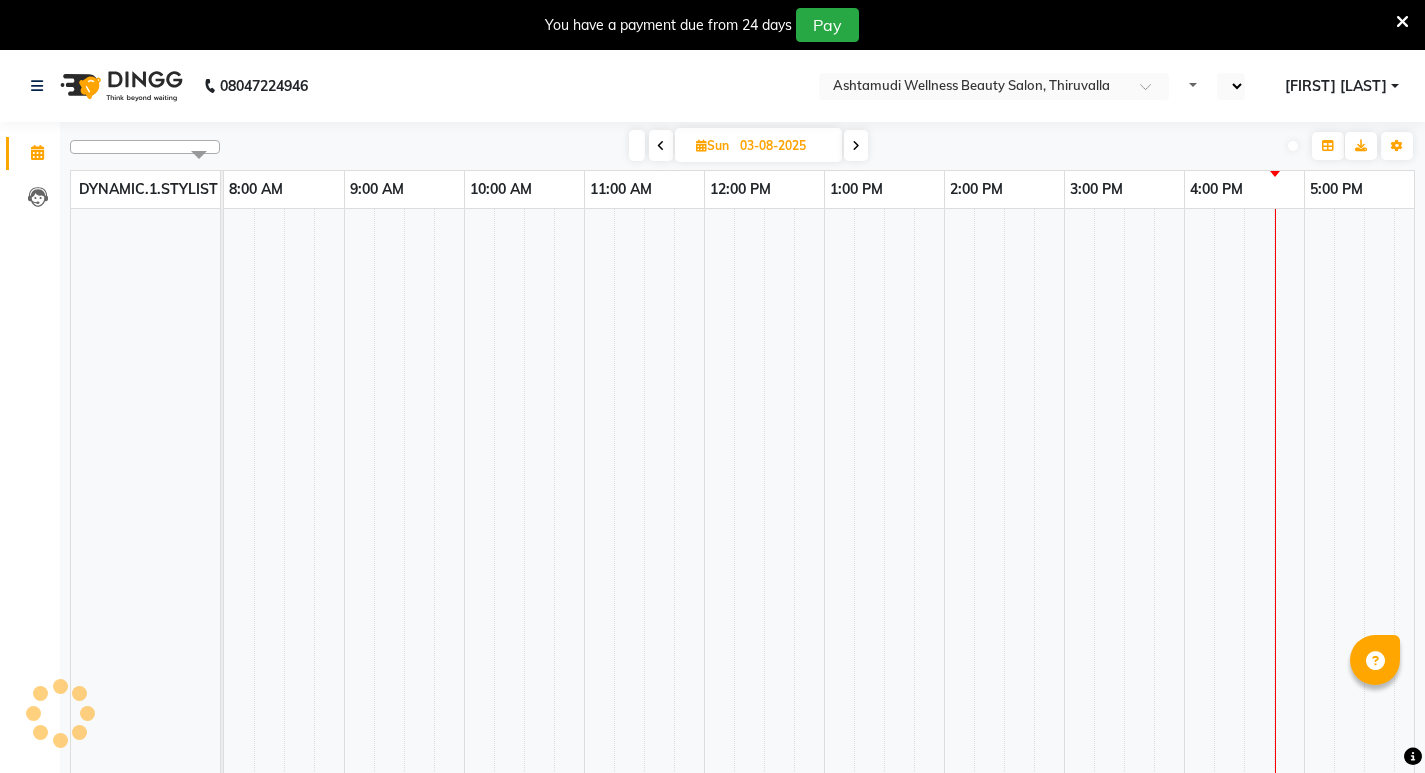 select on "en" 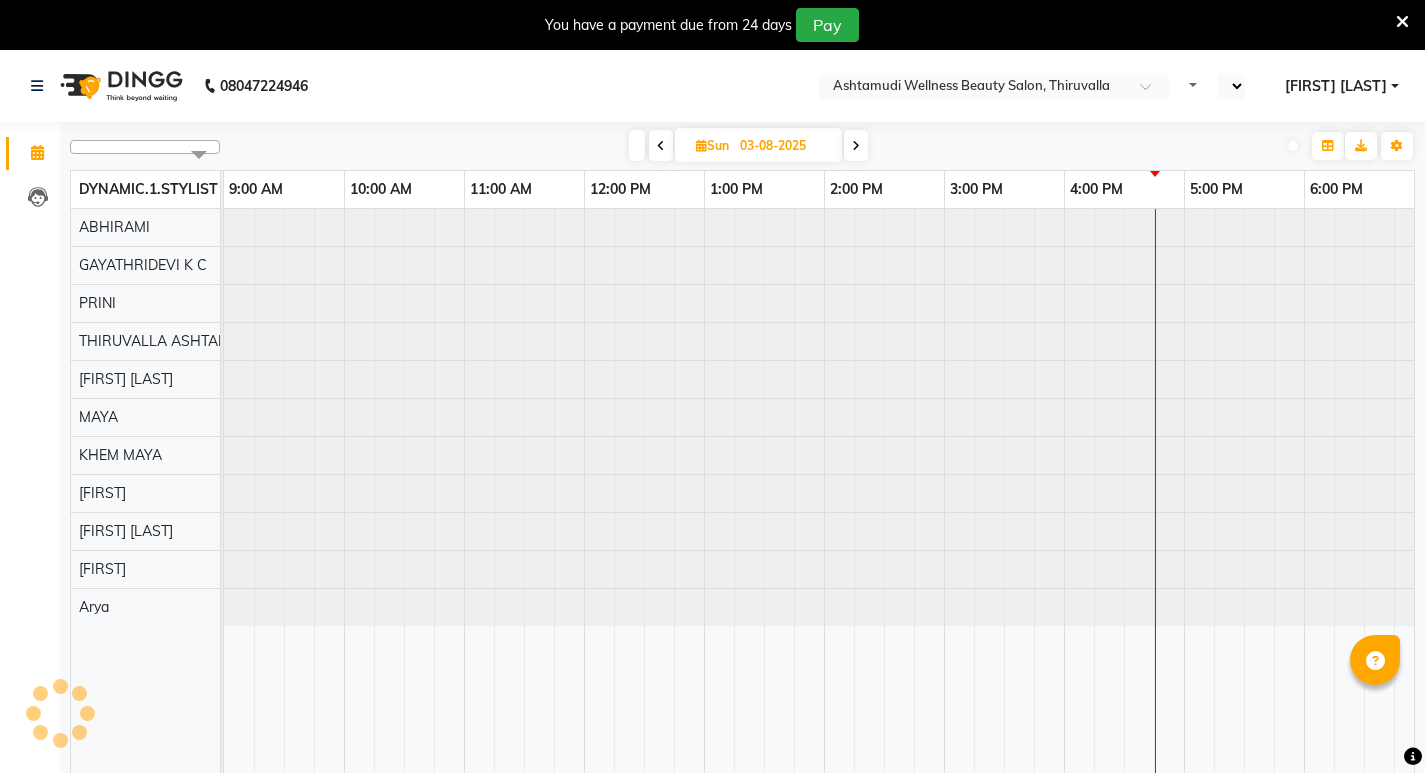 scroll, scrollTop: 0, scrollLeft: 0, axis: both 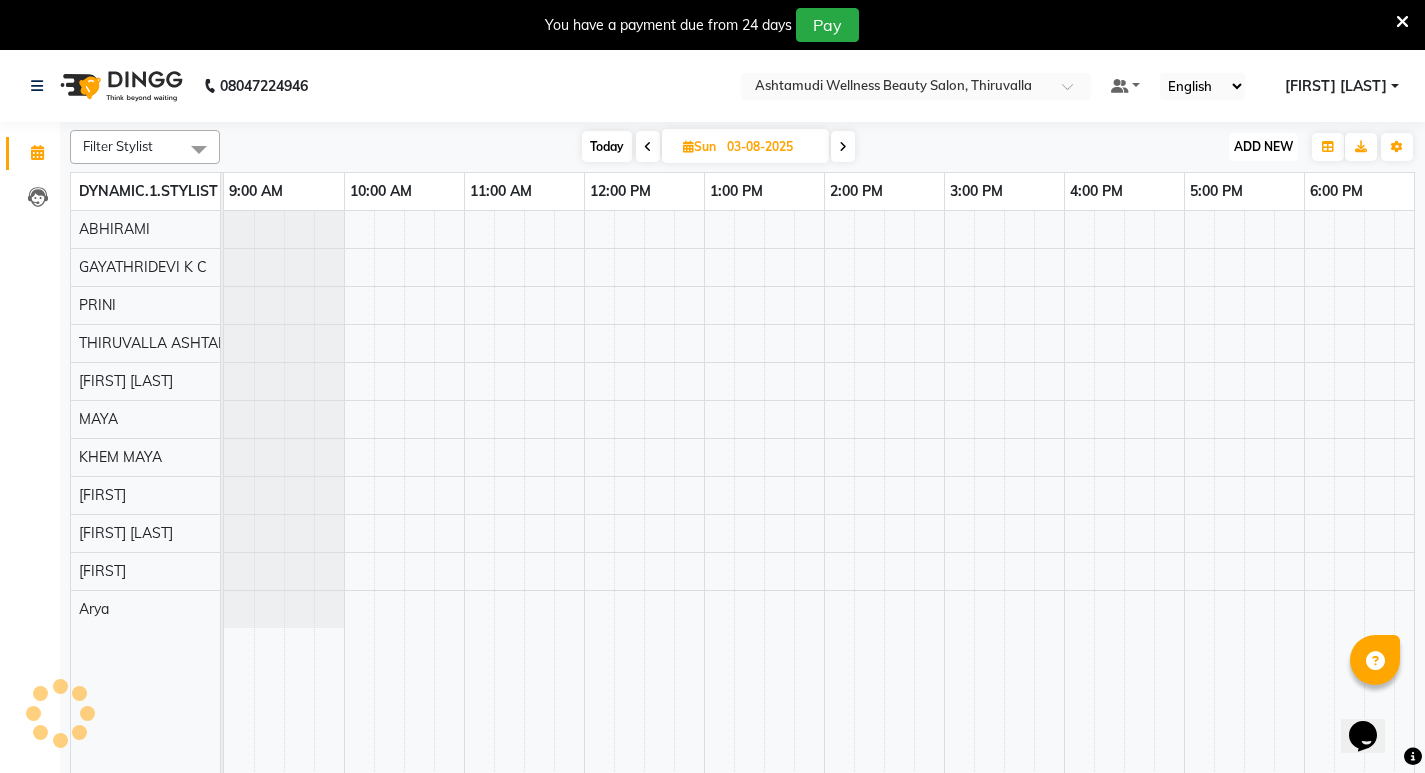 click on "ADD NEW" at bounding box center (1263, 146) 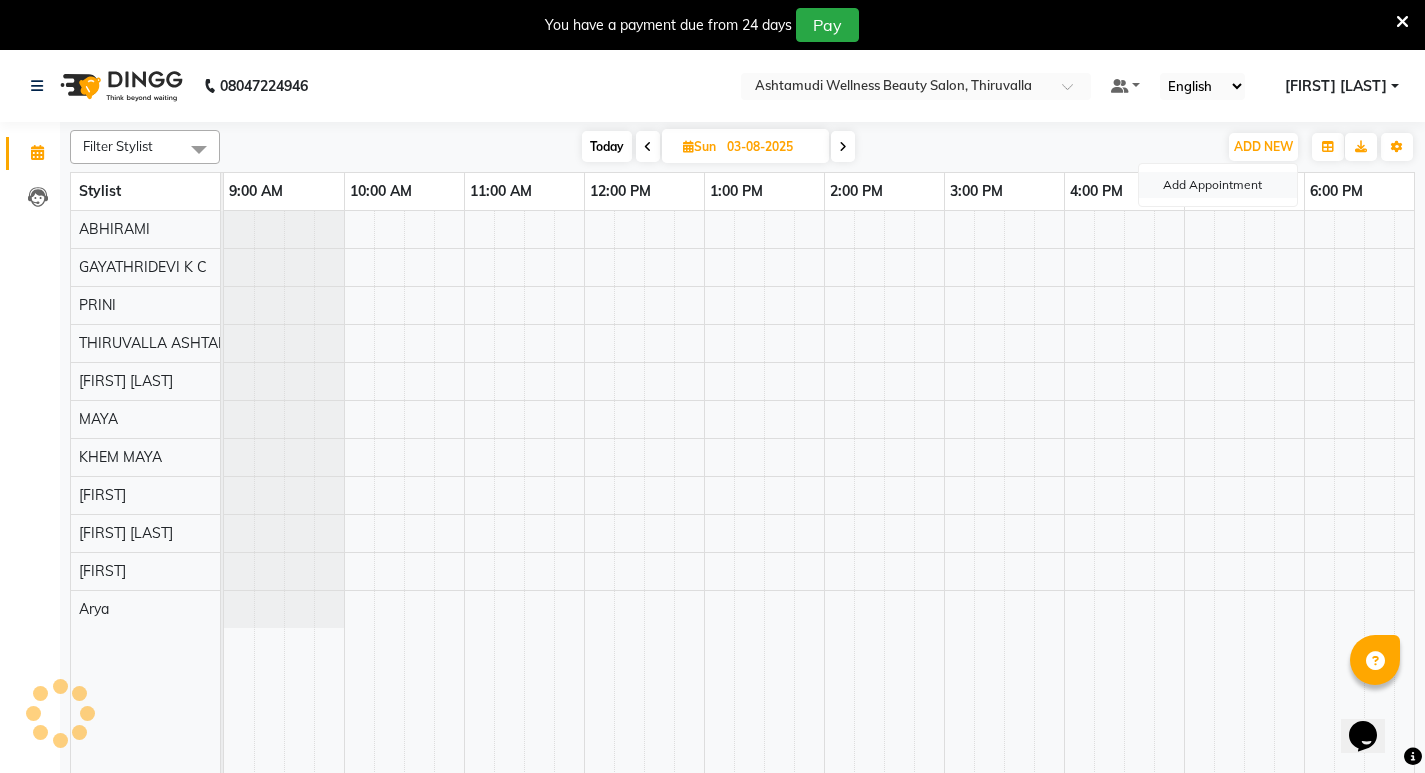 click on "Add Appointment" at bounding box center (1218, 185) 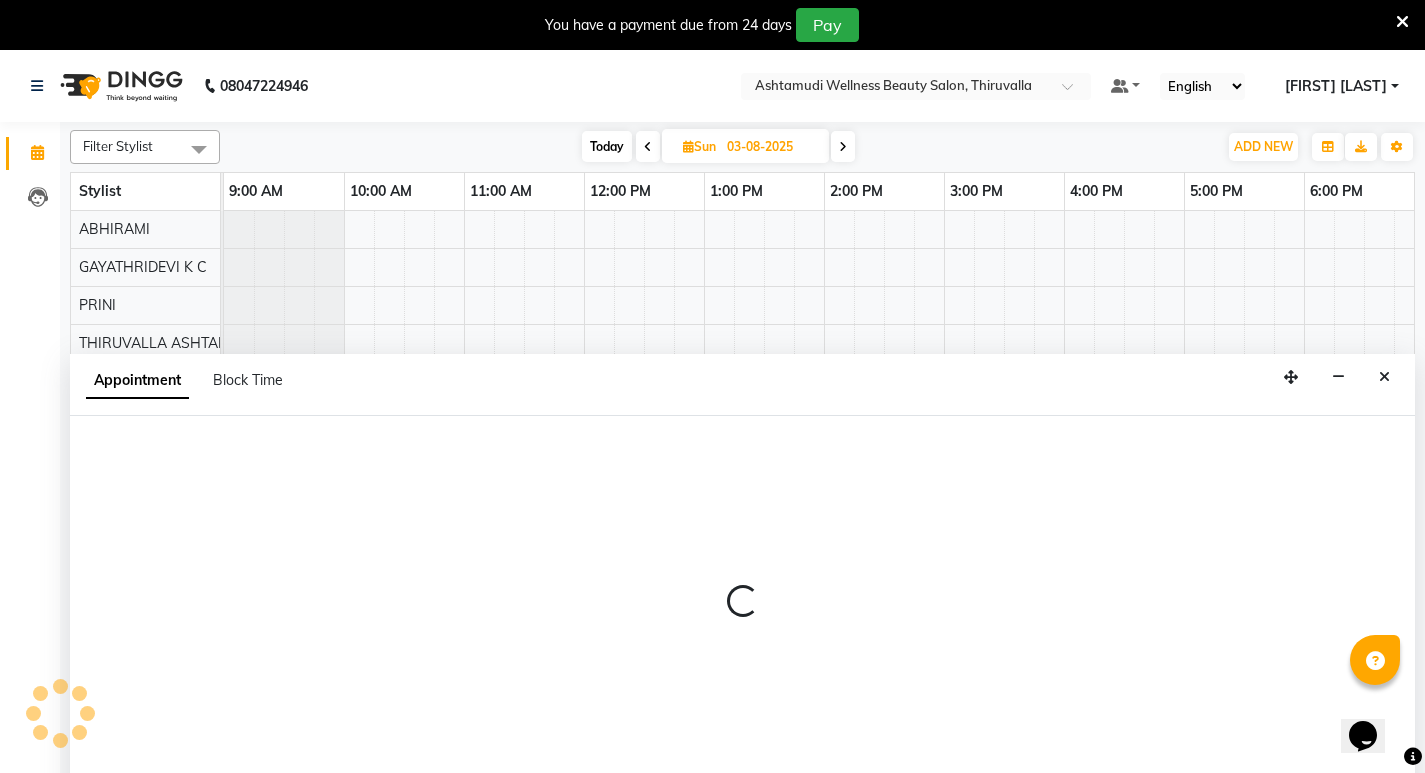 scroll, scrollTop: 50, scrollLeft: 0, axis: vertical 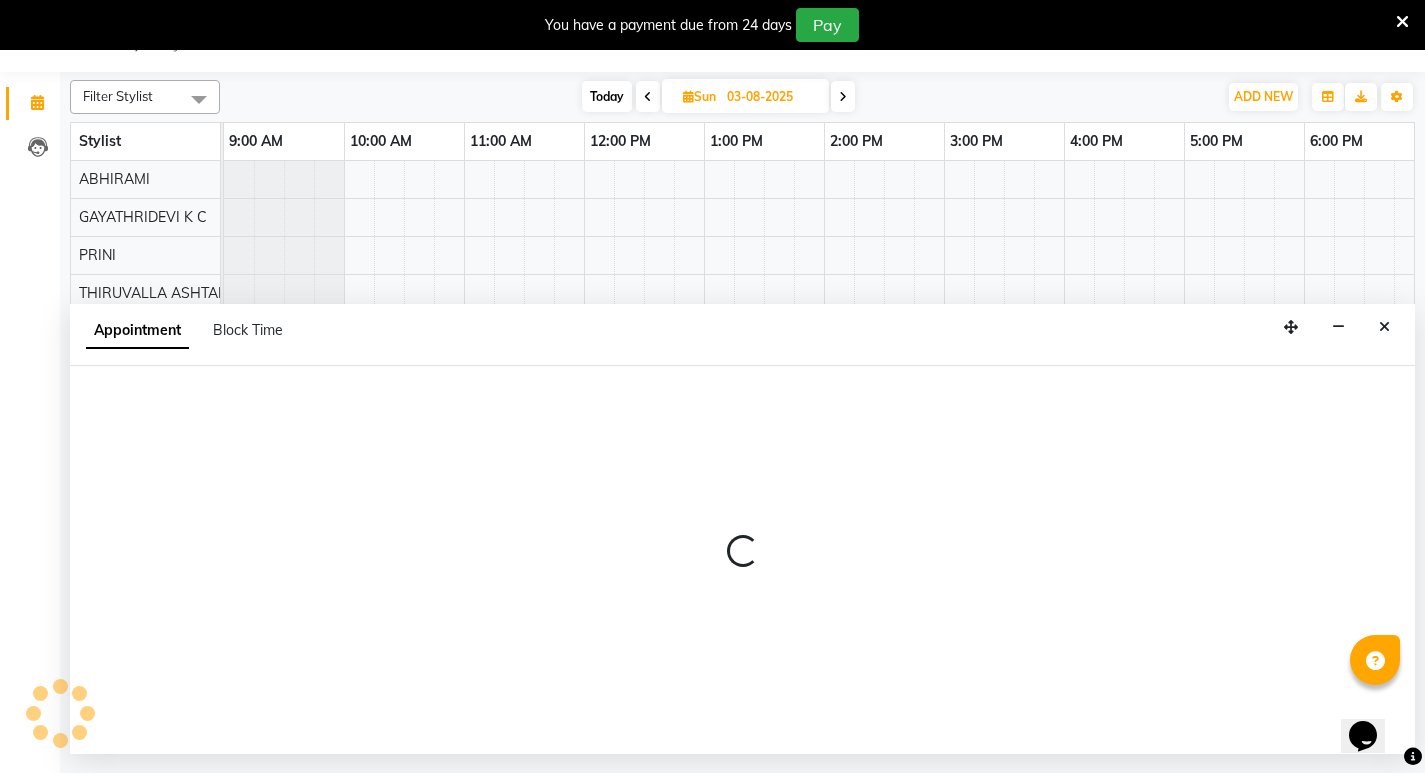 select on "tentative" 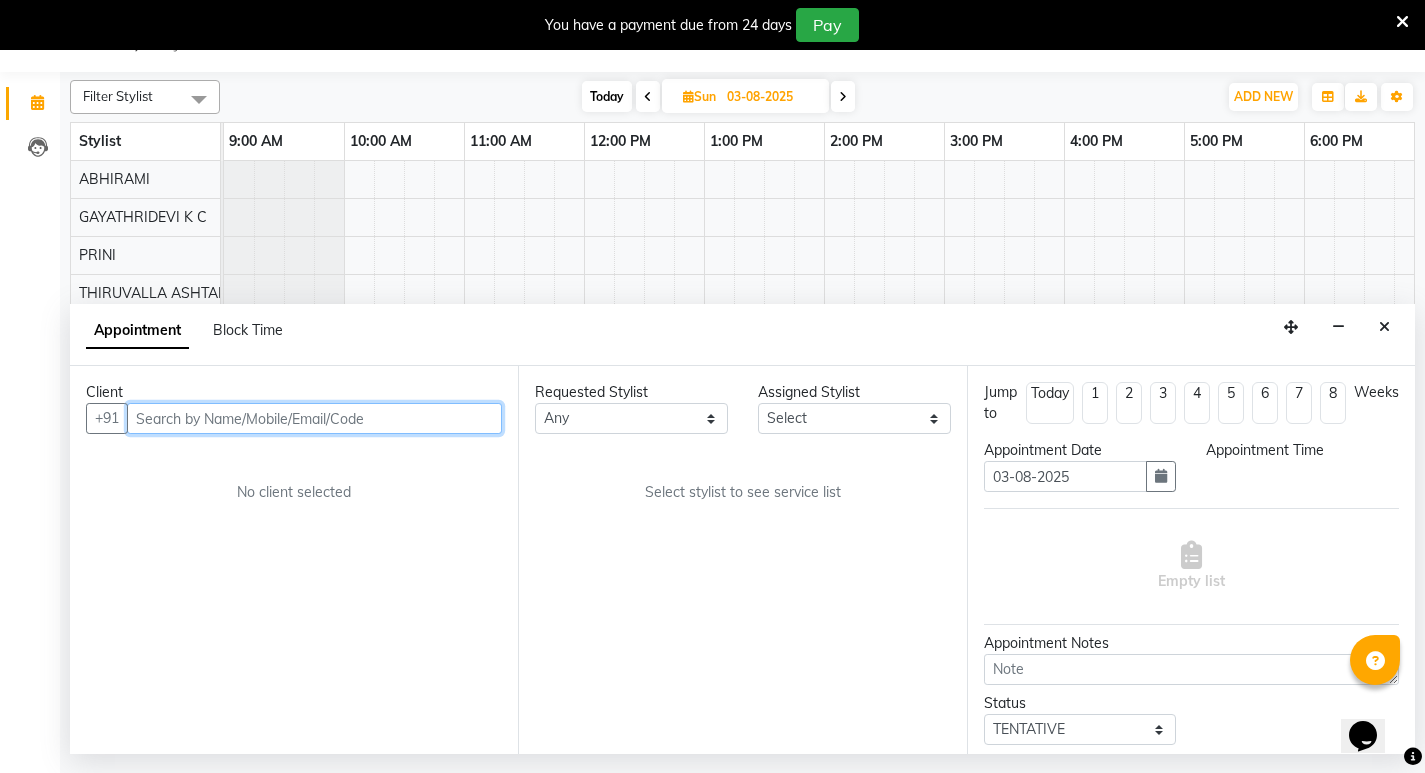 select on "600" 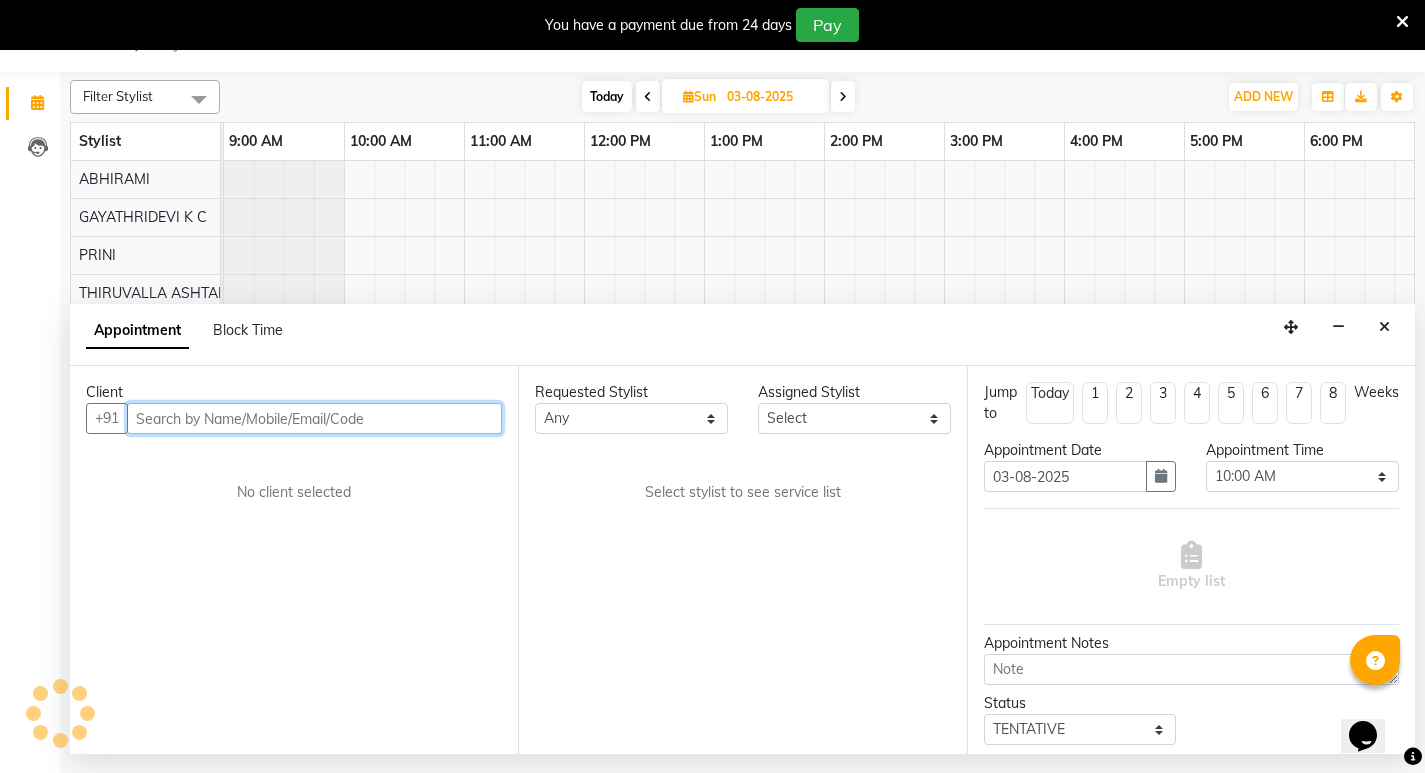 click at bounding box center (314, 418) 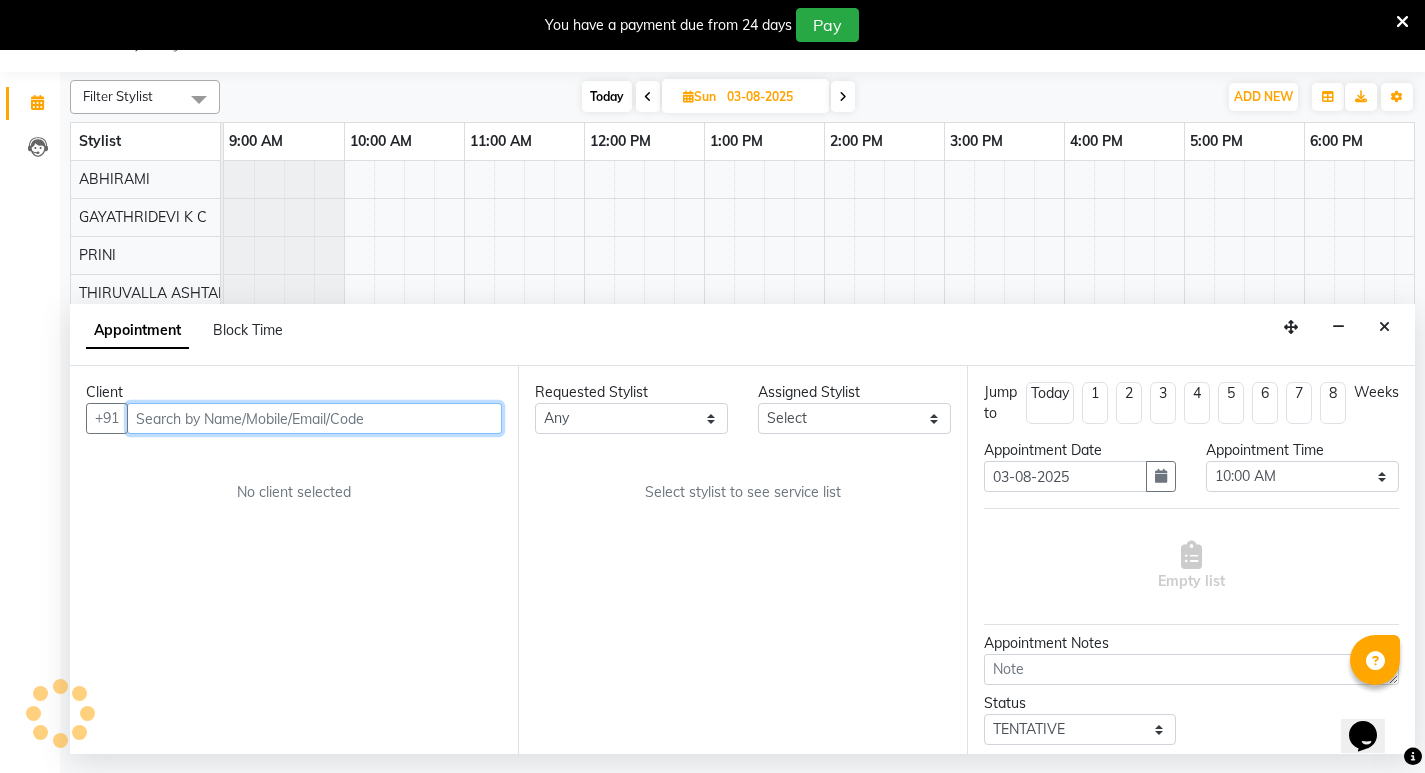 paste on "[PHONE]" 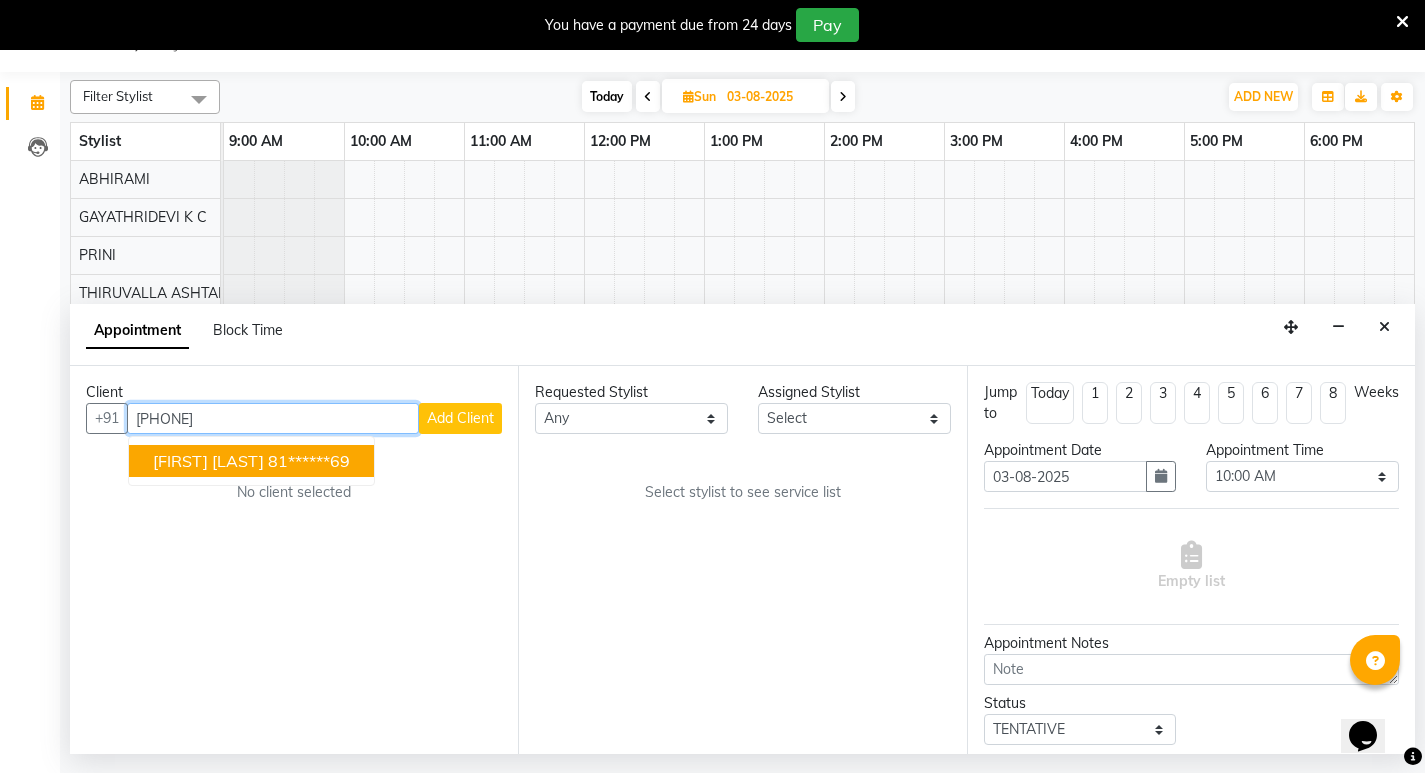 click on "[PHONE]" at bounding box center (273, 418) 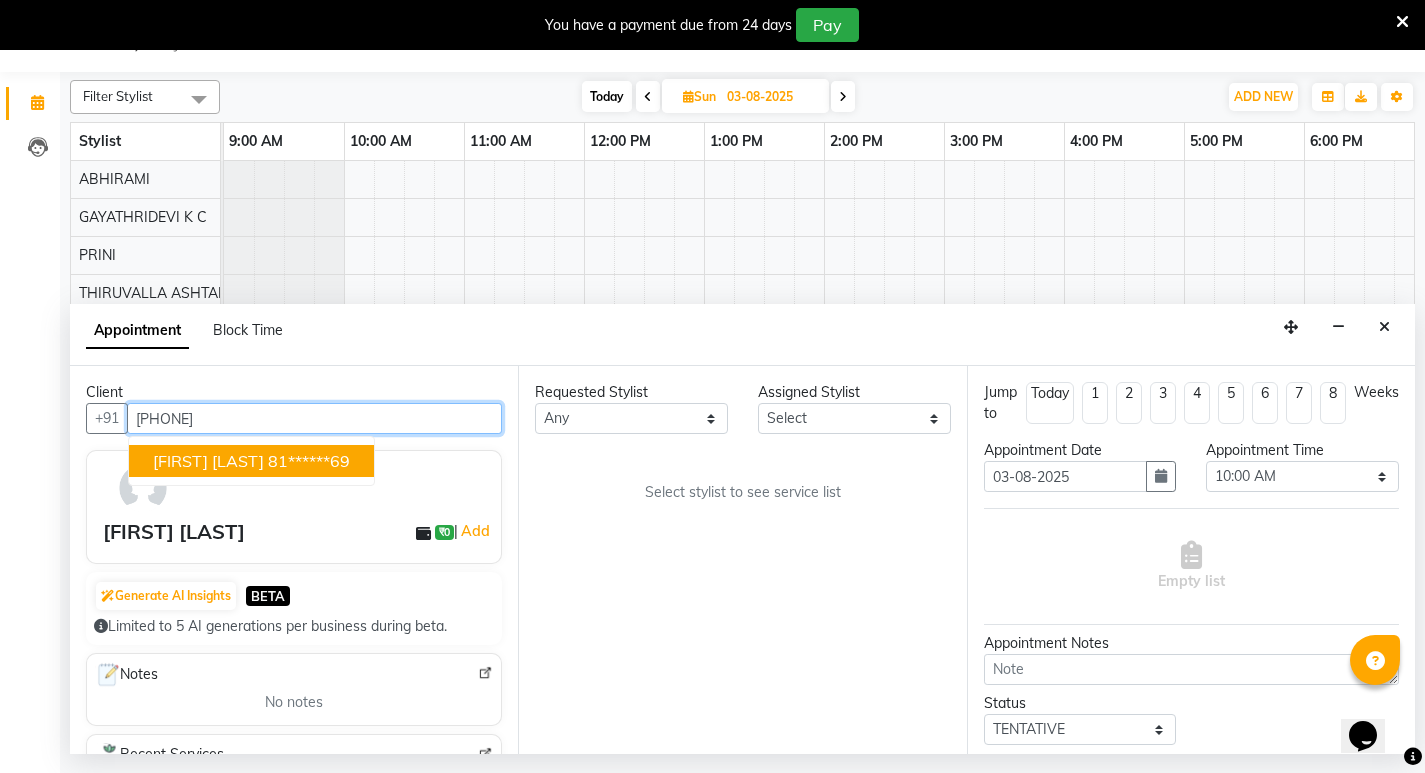 type on "[PHONE]" 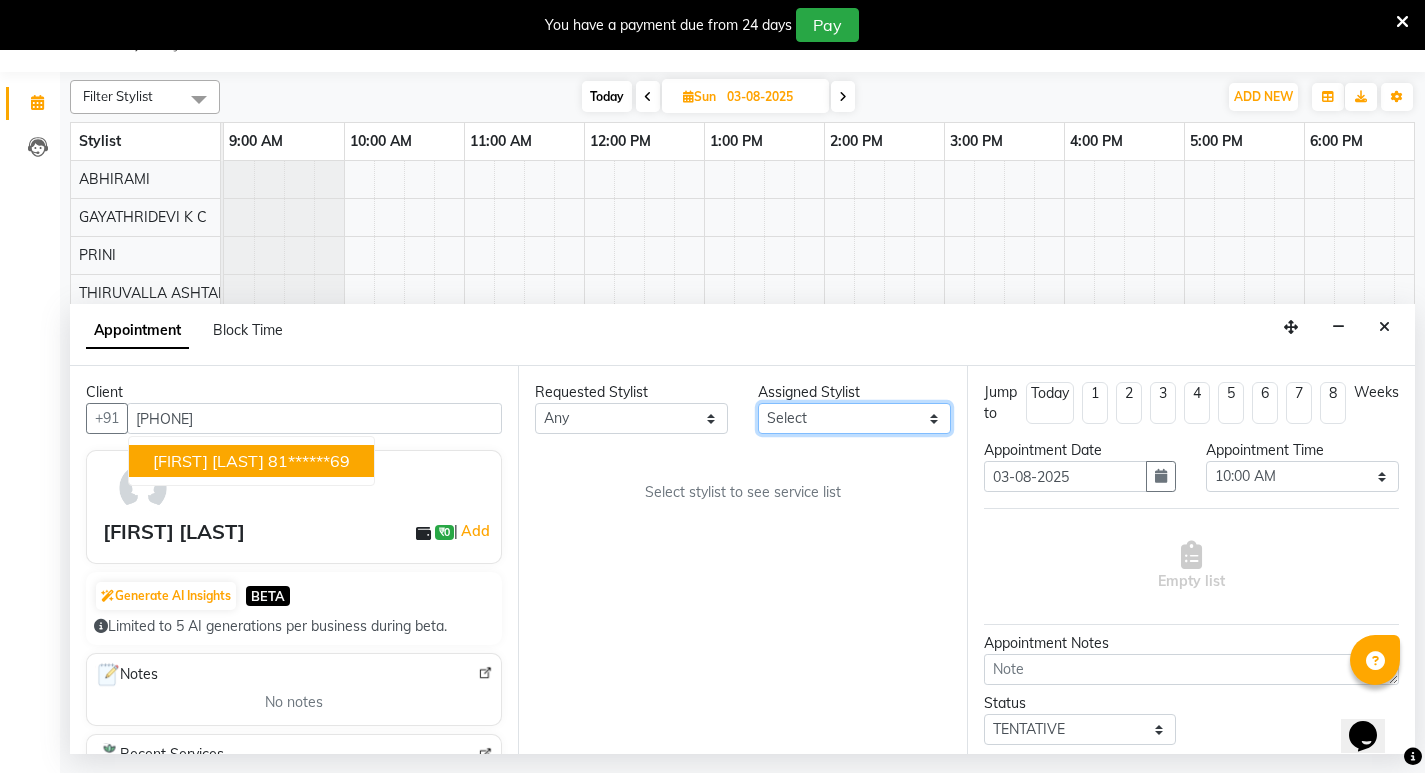 click on "Select [FIRST]		 [FIRST] [FIRST] [FIRST]	K C	 [FIRST] [FIRST] [FIRST] [FIRST] [FIRST]		 [FIRST] [LAST] [FIRST] [FIRST] [FIRST] [FIRST]" at bounding box center [854, 418] 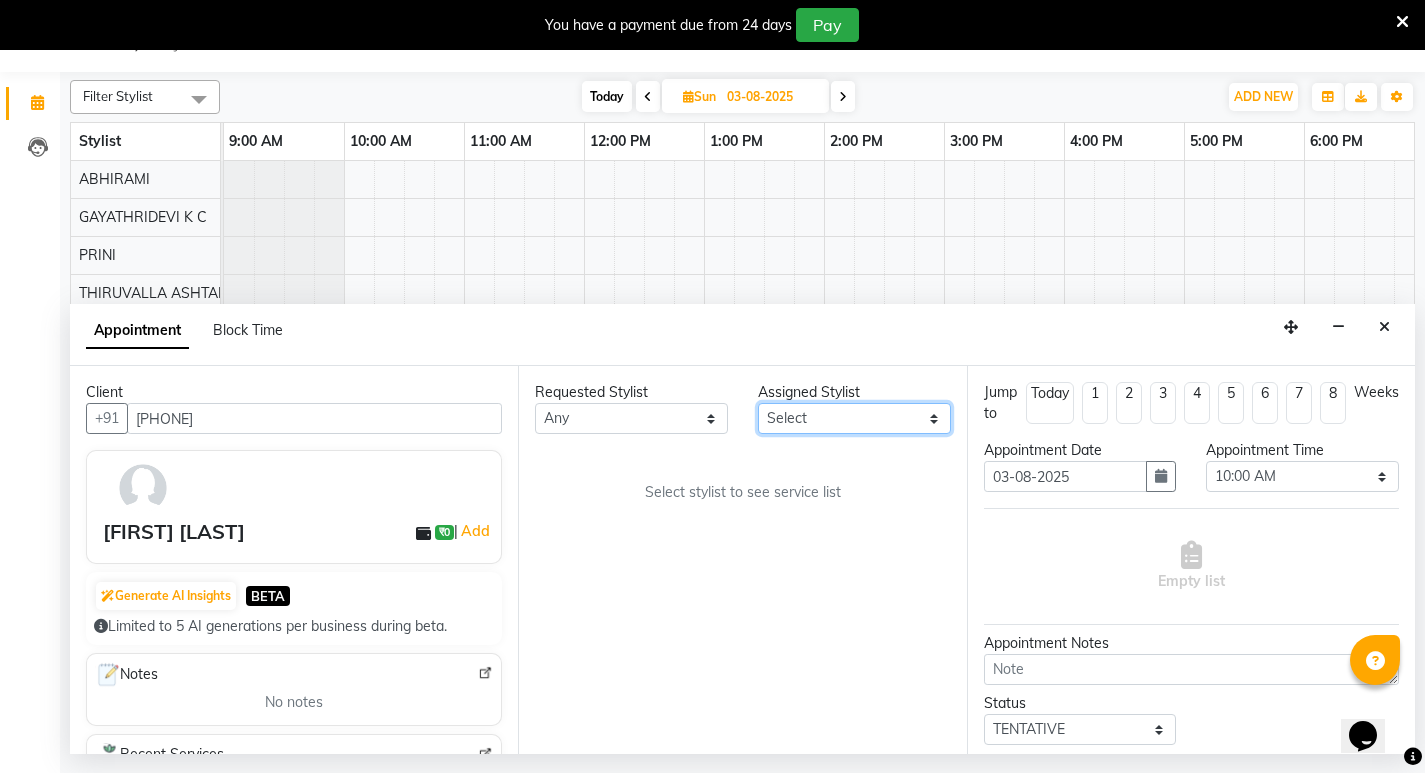 select on "27311" 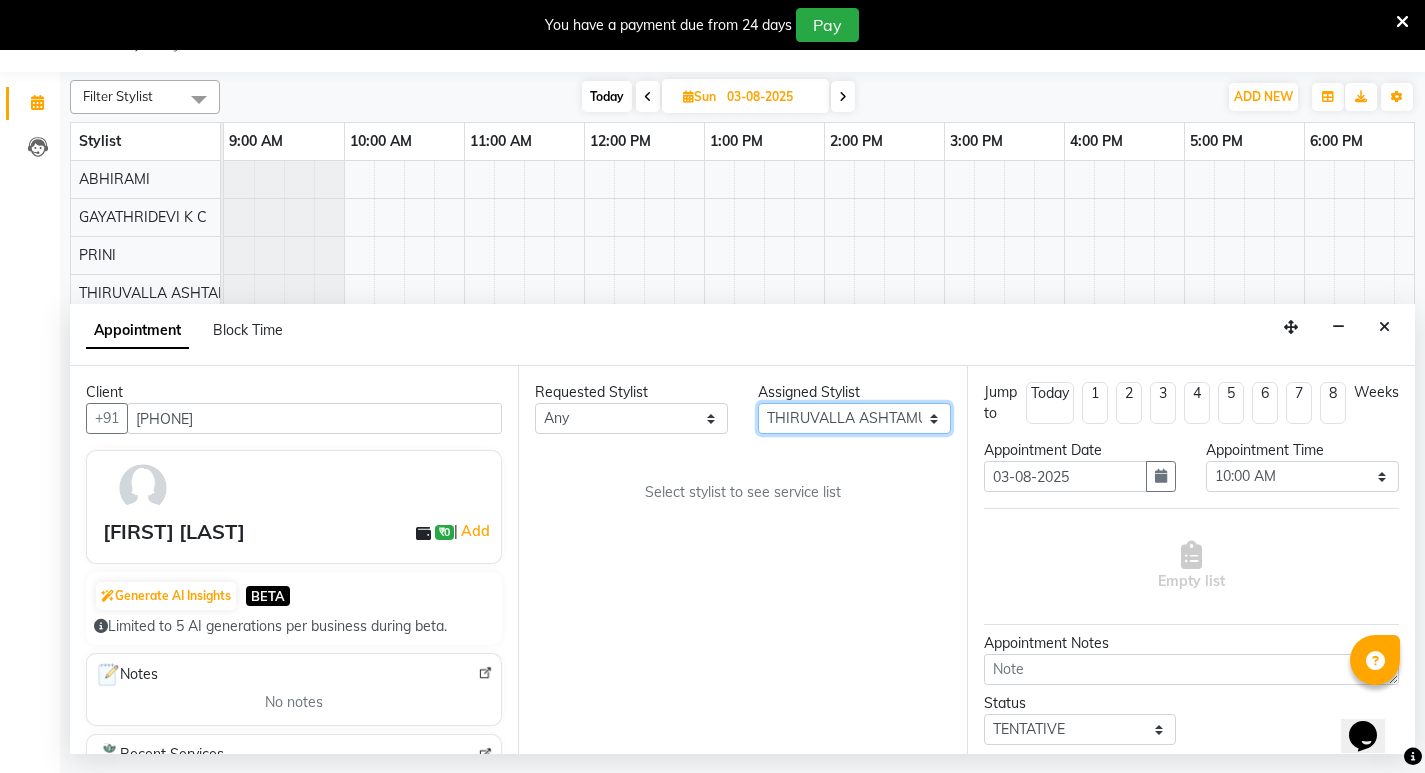 click on "Select [FIRST]		 [FIRST] [FIRST] [FIRST]	K C	 [FIRST] [FIRST] [FIRST] [FIRST] [FIRST]		 [FIRST] [LAST] [FIRST] [FIRST] [FIRST] [FIRST]" at bounding box center (854, 418) 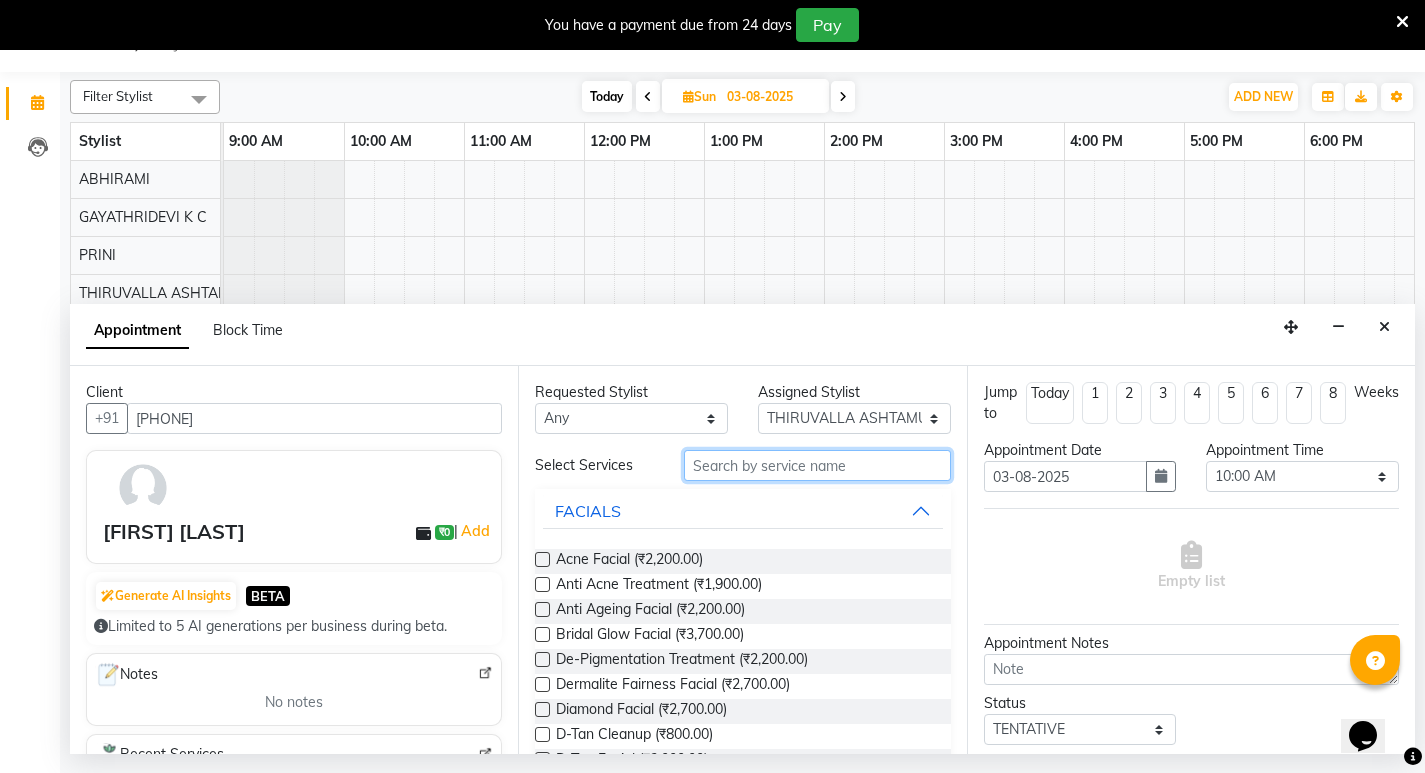 click at bounding box center (817, 465) 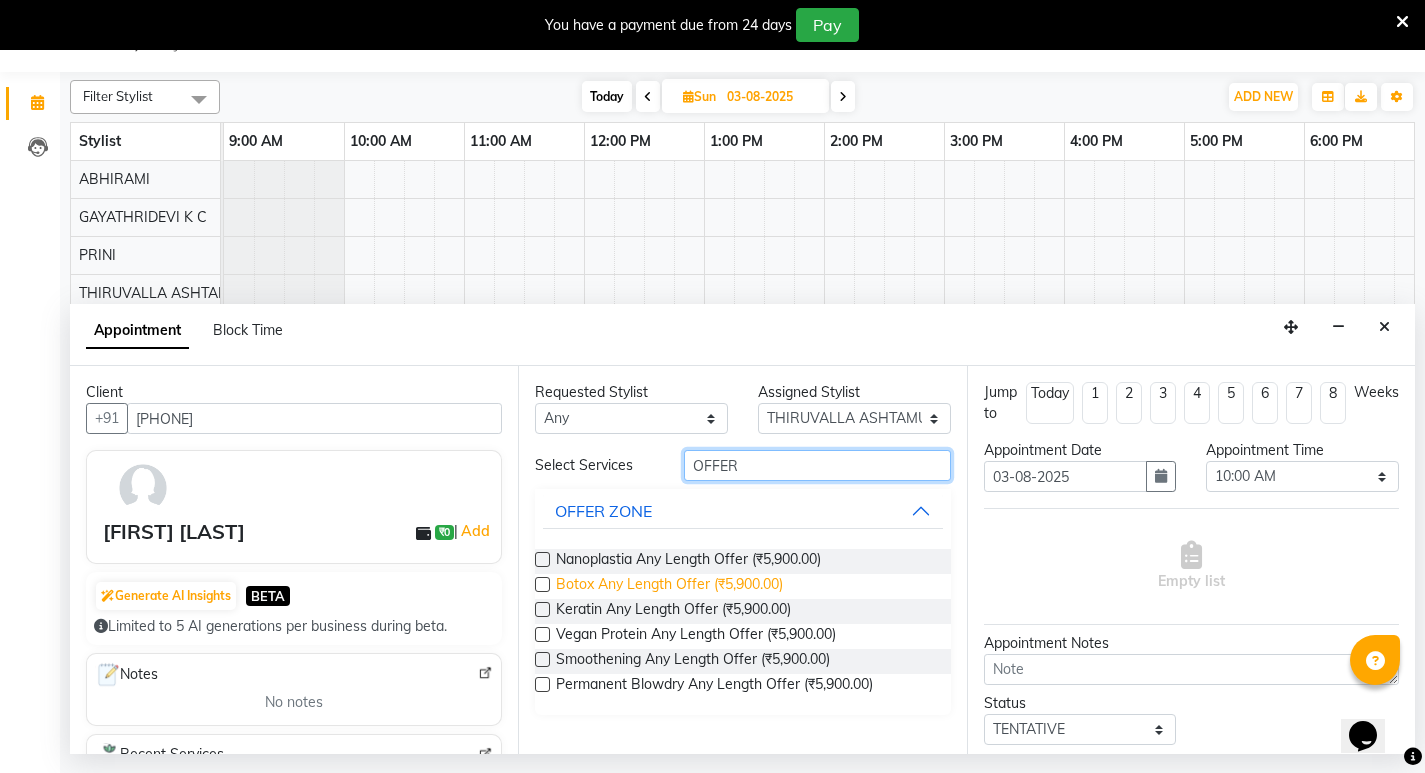 type on "OFFER" 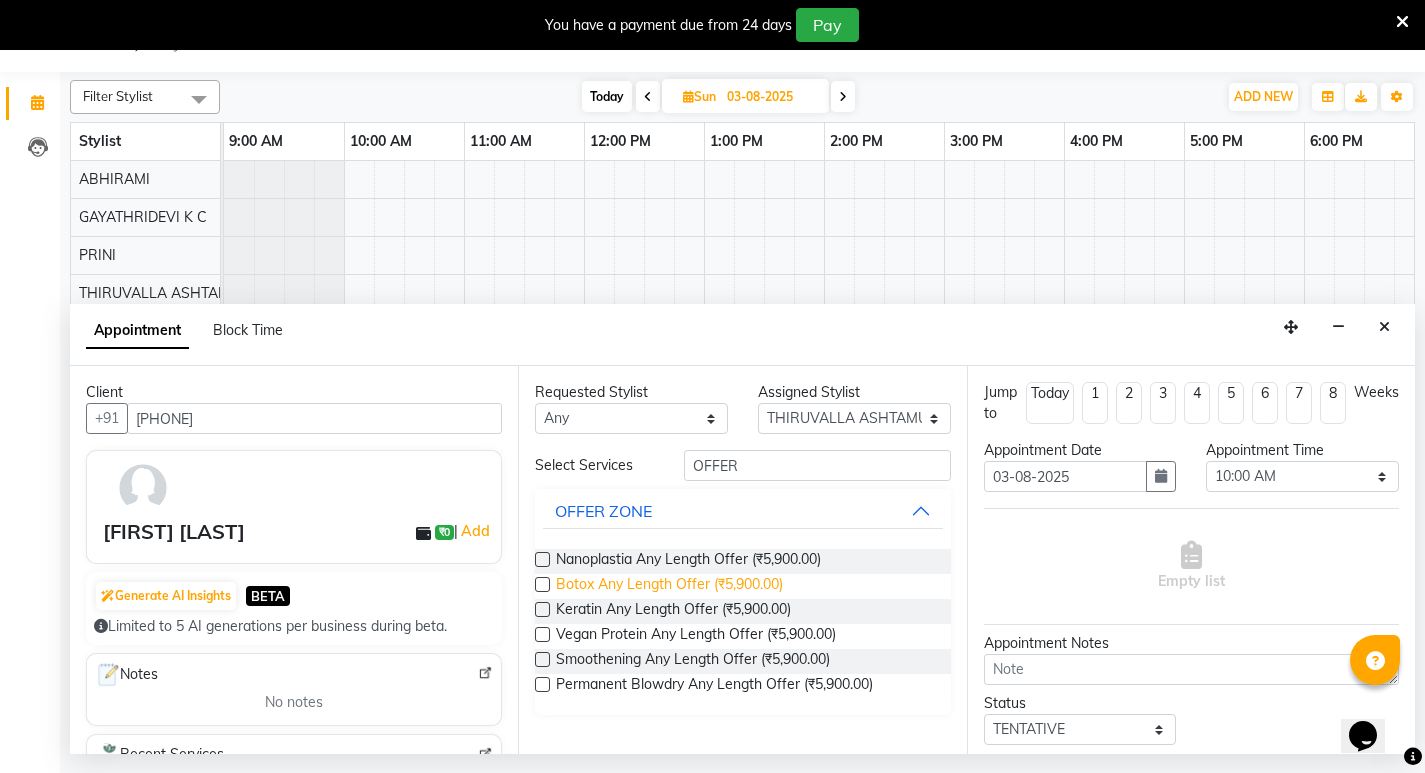 click on "Botox Any Length Offer (₹5,900.00)" at bounding box center (669, 586) 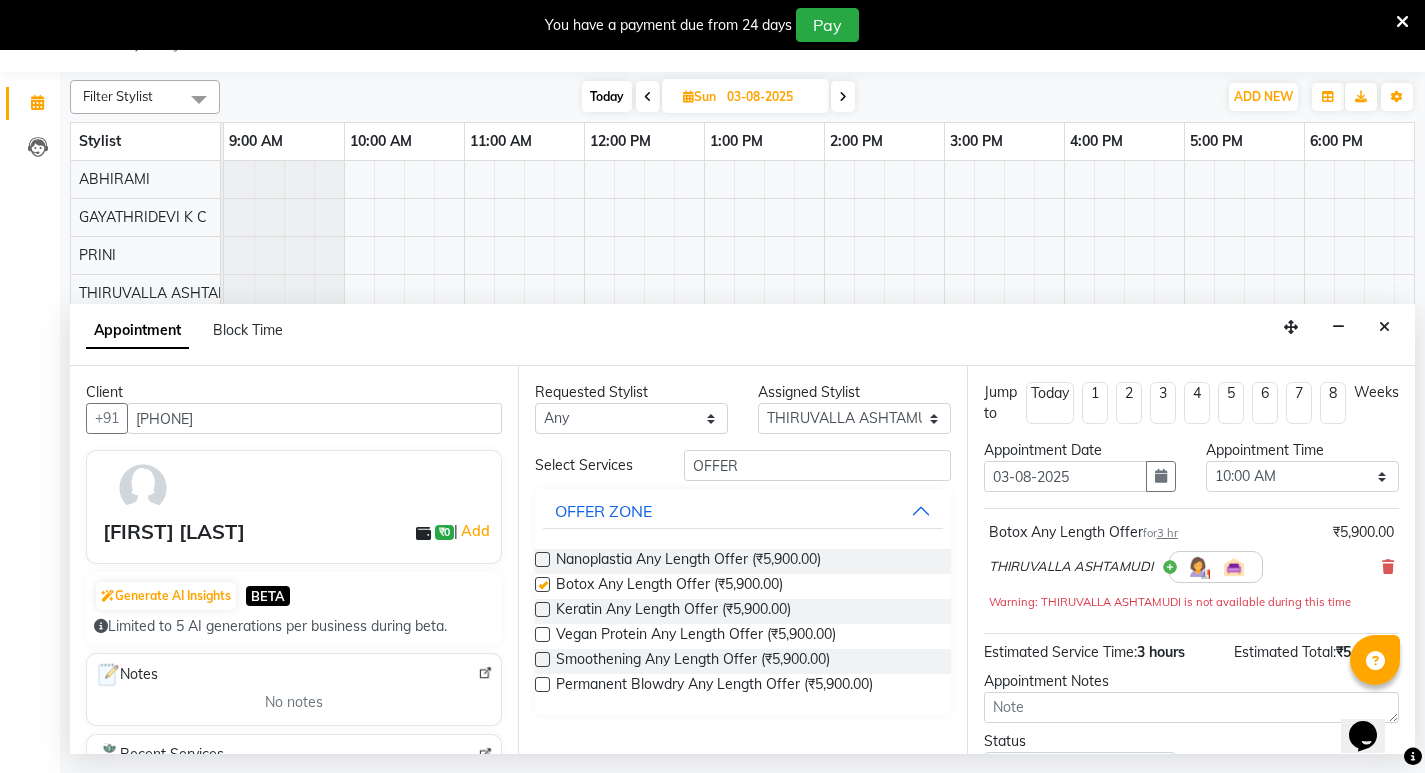 checkbox on "false" 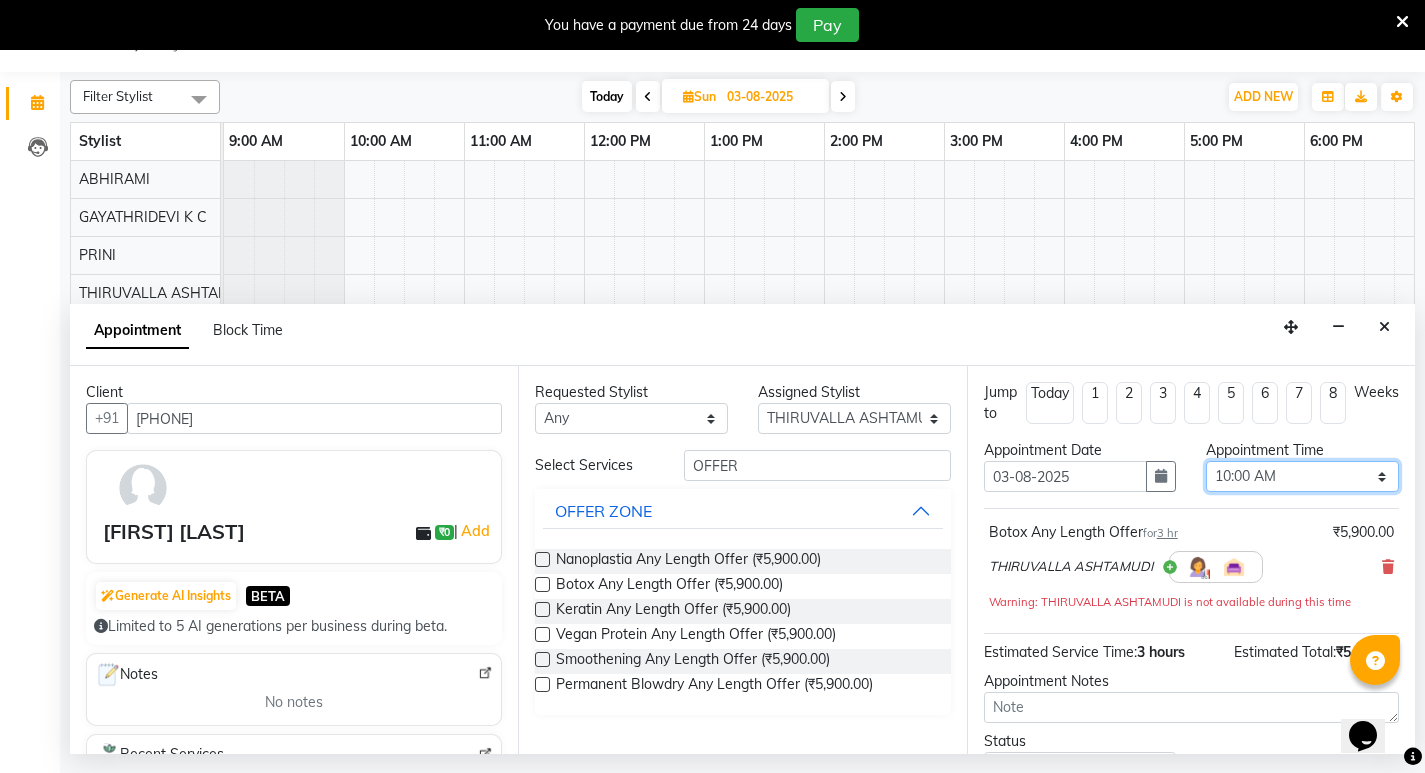 click on "Select 10:00 AM 10:15 AM 10:30 AM 10:45 AM 11:00 AM 11:15 AM 11:30 AM 11:45 AM 12:00 PM 12:15 PM 12:30 PM 12:45 PM 01:00 PM 01:15 PM 01:30 PM 01:45 PM 02:00 PM 02:15 PM 02:30 PM 02:45 PM 03:00 PM 03:15 PM 03:30 PM 03:45 PM 04:00 PM 04:15 PM 04:30 PM 04:45 PM 05:00 PM 05:15 PM 05:30 PM 05:45 PM 06:00 PM 06:15 PM 06:30 PM 06:45 PM 07:00 PM 07:15 PM 07:30 PM 07:45 PM 08:00 PM 08:15 PM 08:30 PM 08:45 PM 09:00 PM 09:15 PM 09:30 PM 09:45 PM 10:00 PM" at bounding box center (1302, 476) 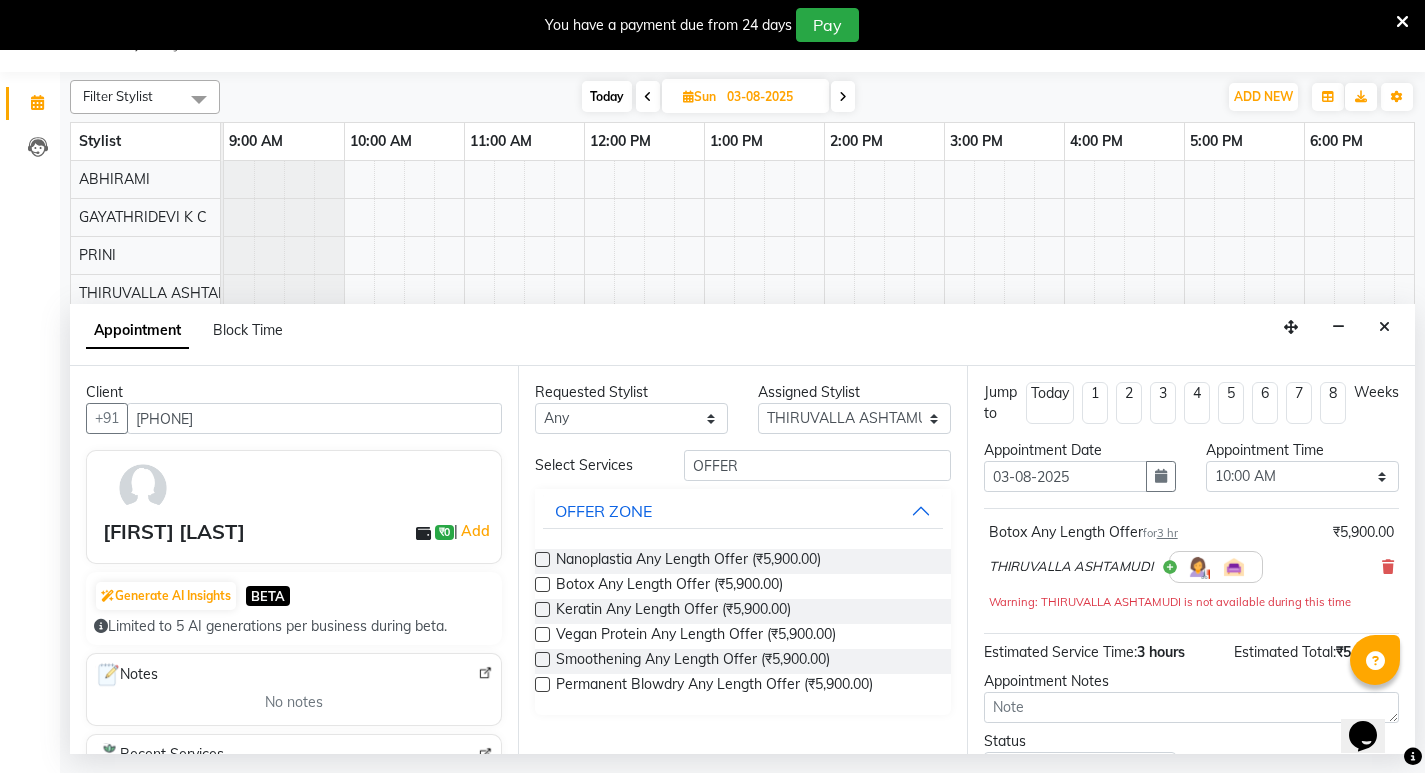 click on "Appointment Block Time" at bounding box center (742, 335) 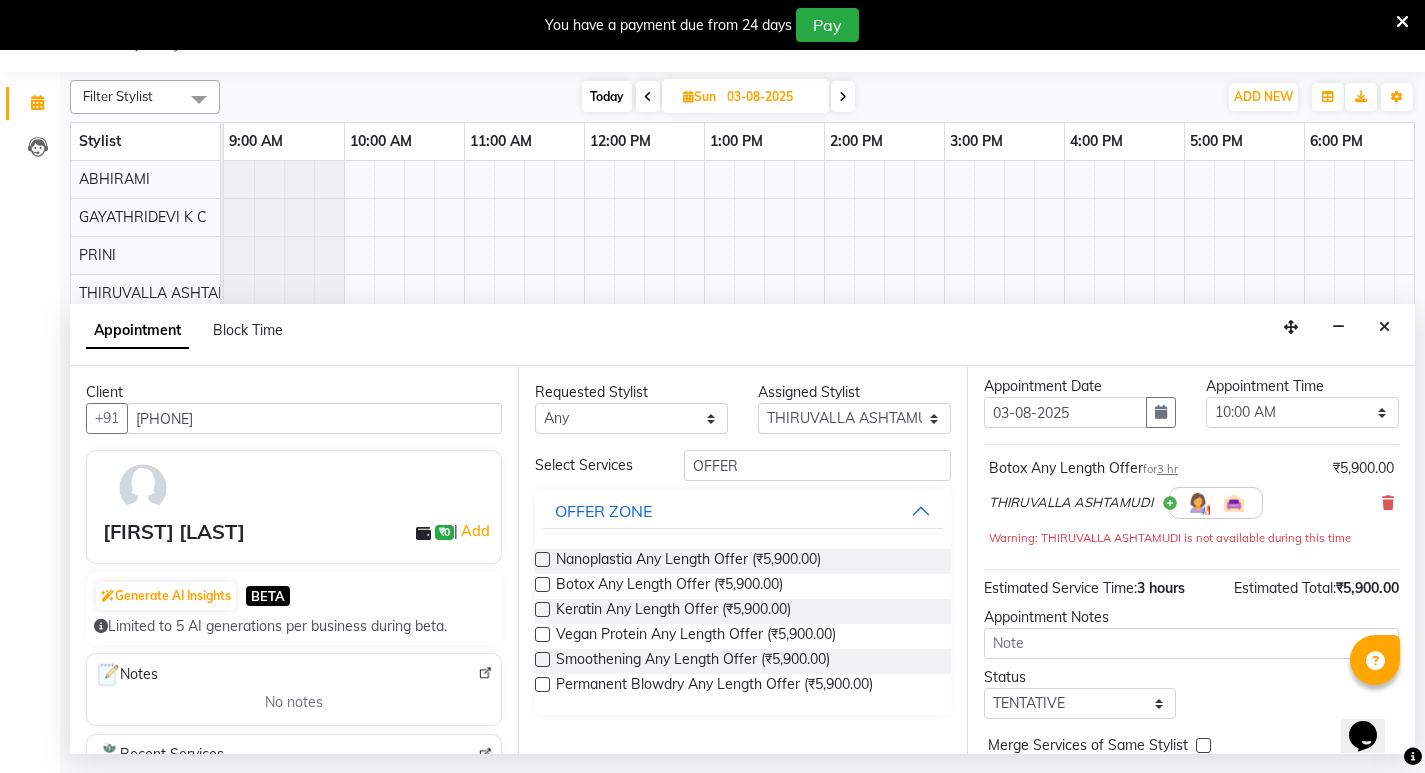 scroll, scrollTop: 155, scrollLeft: 0, axis: vertical 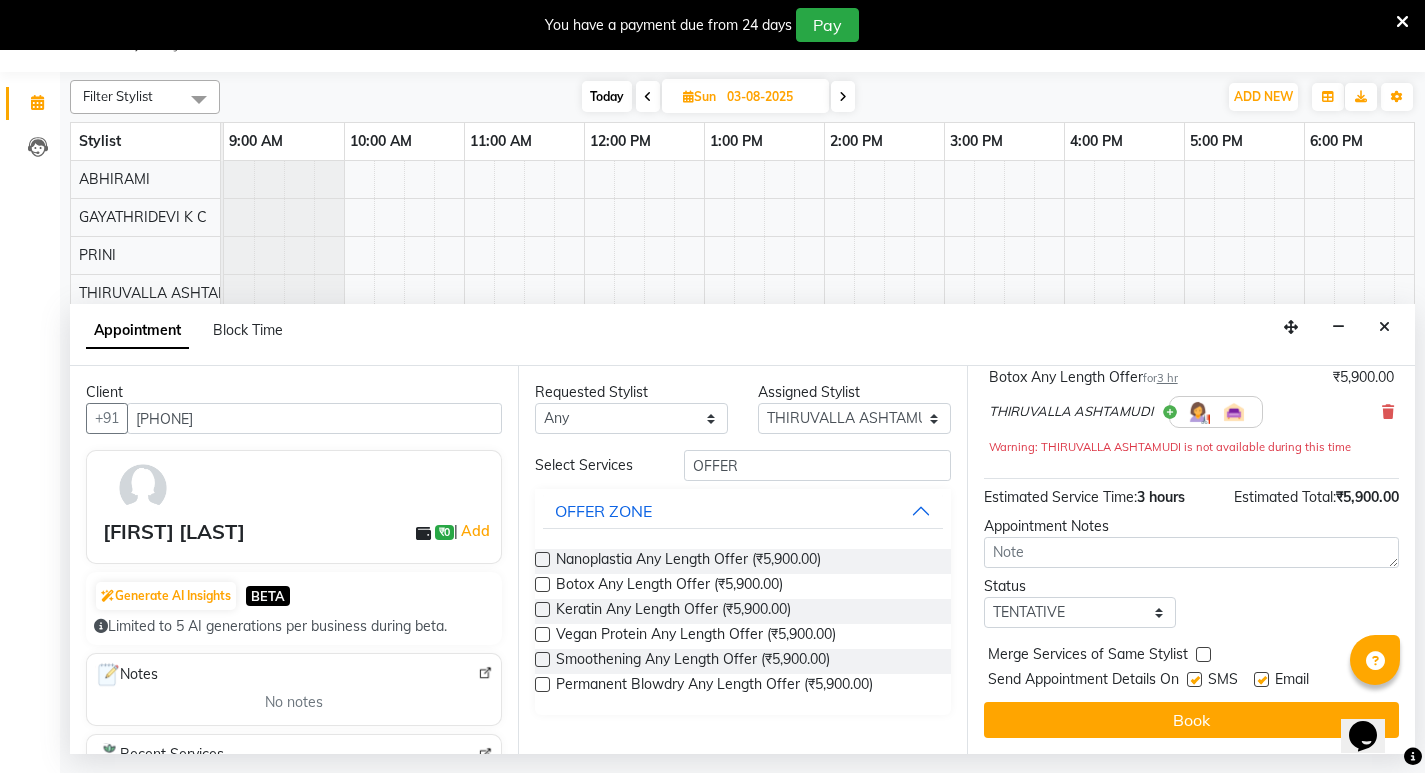 click on "Status" at bounding box center [1080, 586] 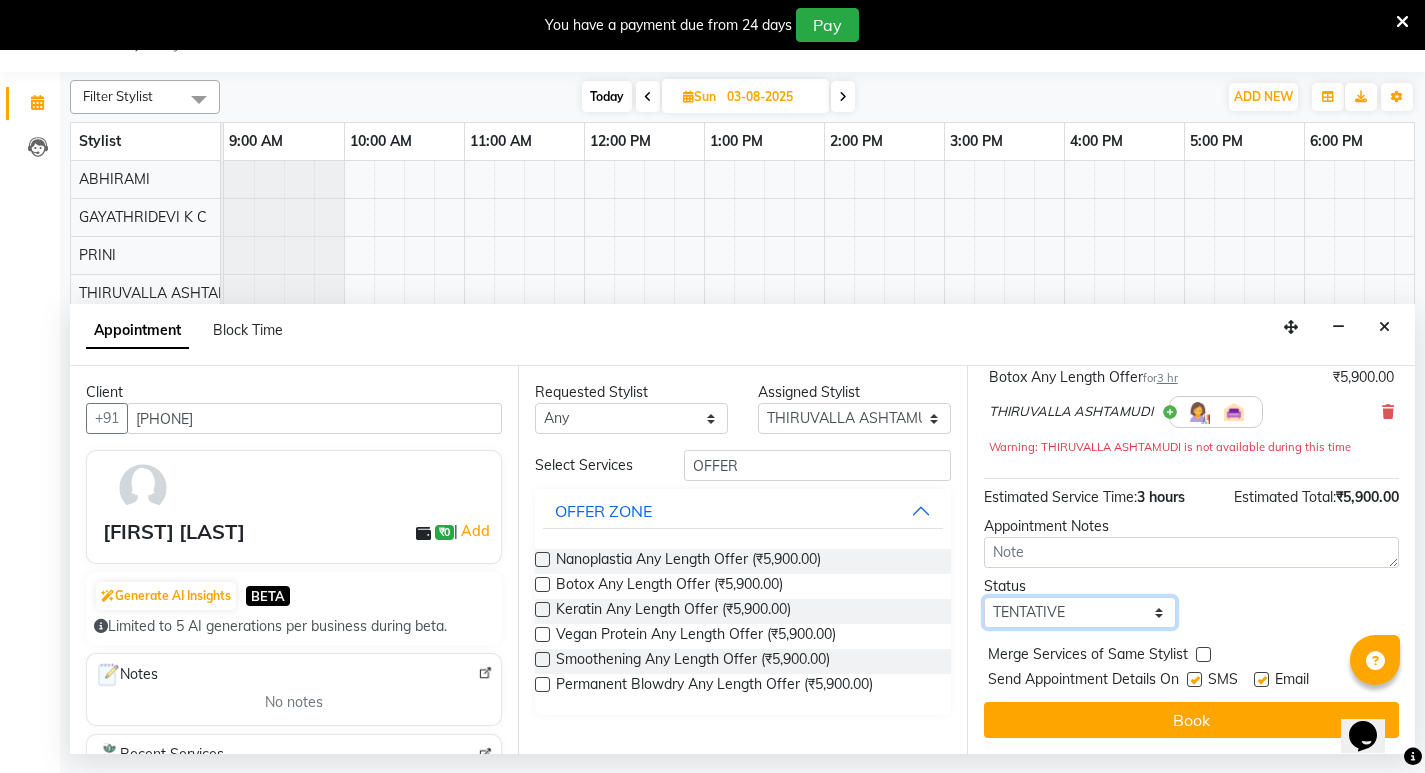 click on "Select TENTATIVE CONFIRM UPCOMING" at bounding box center [1080, 612] 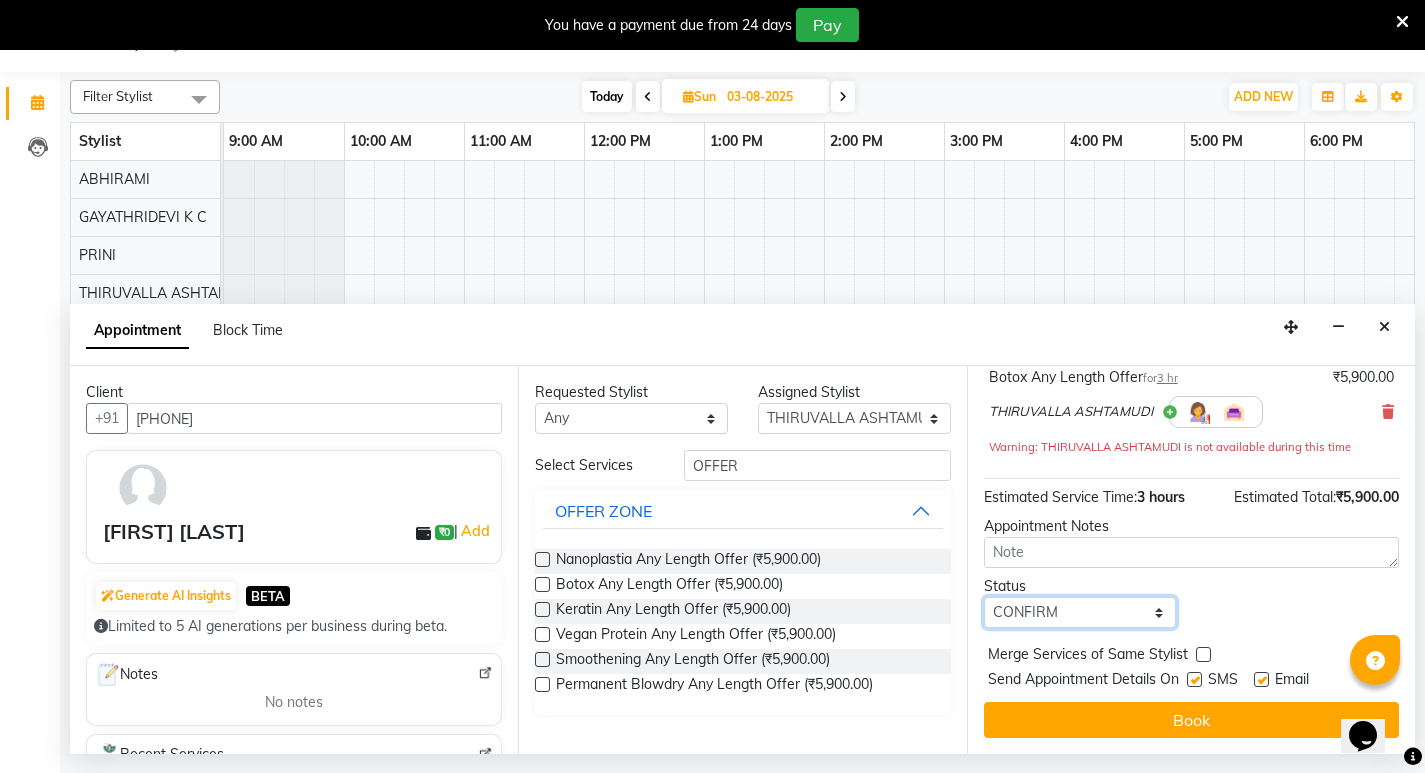 click on "Select TENTATIVE CONFIRM UPCOMING" at bounding box center (1080, 612) 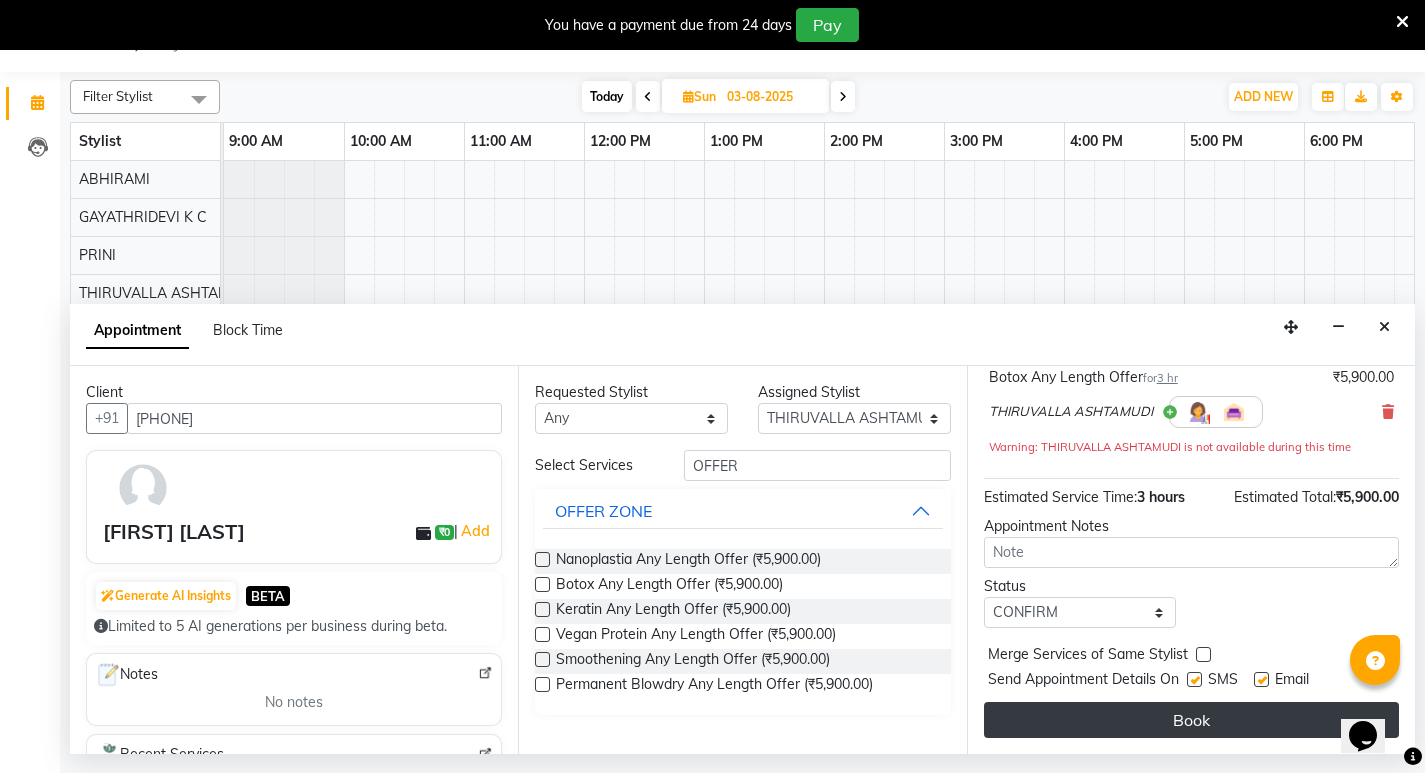 click on "Book" at bounding box center (1191, 720) 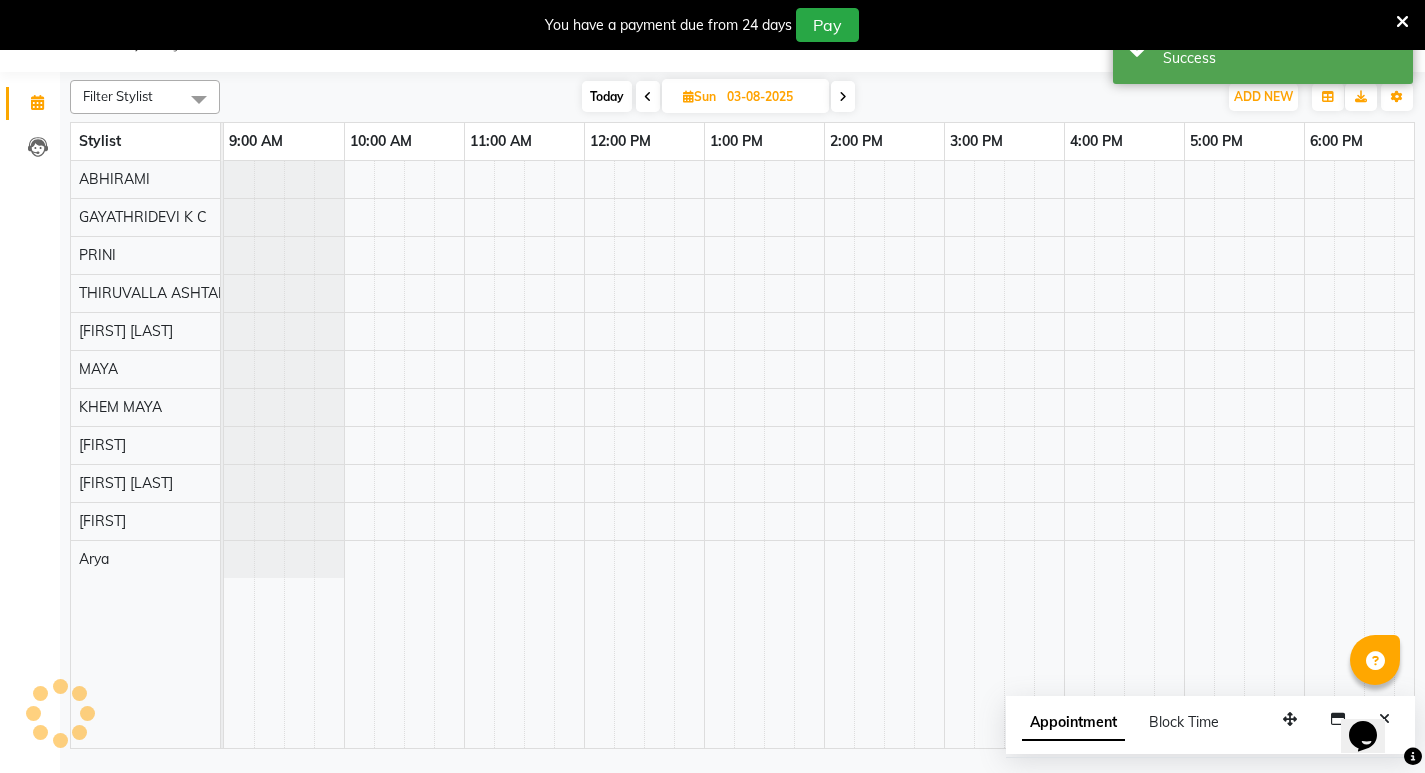 scroll, scrollTop: 0, scrollLeft: 0, axis: both 